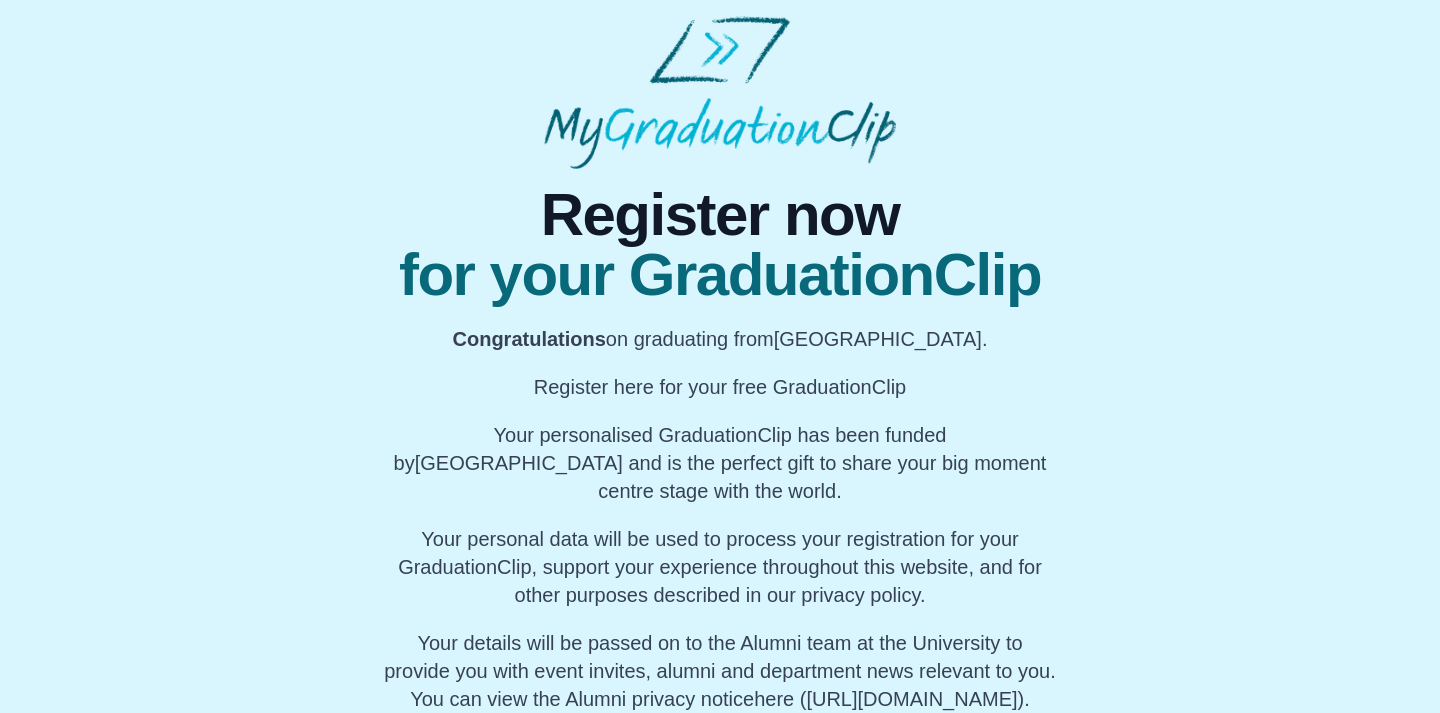 scroll, scrollTop: 150, scrollLeft: 0, axis: vertical 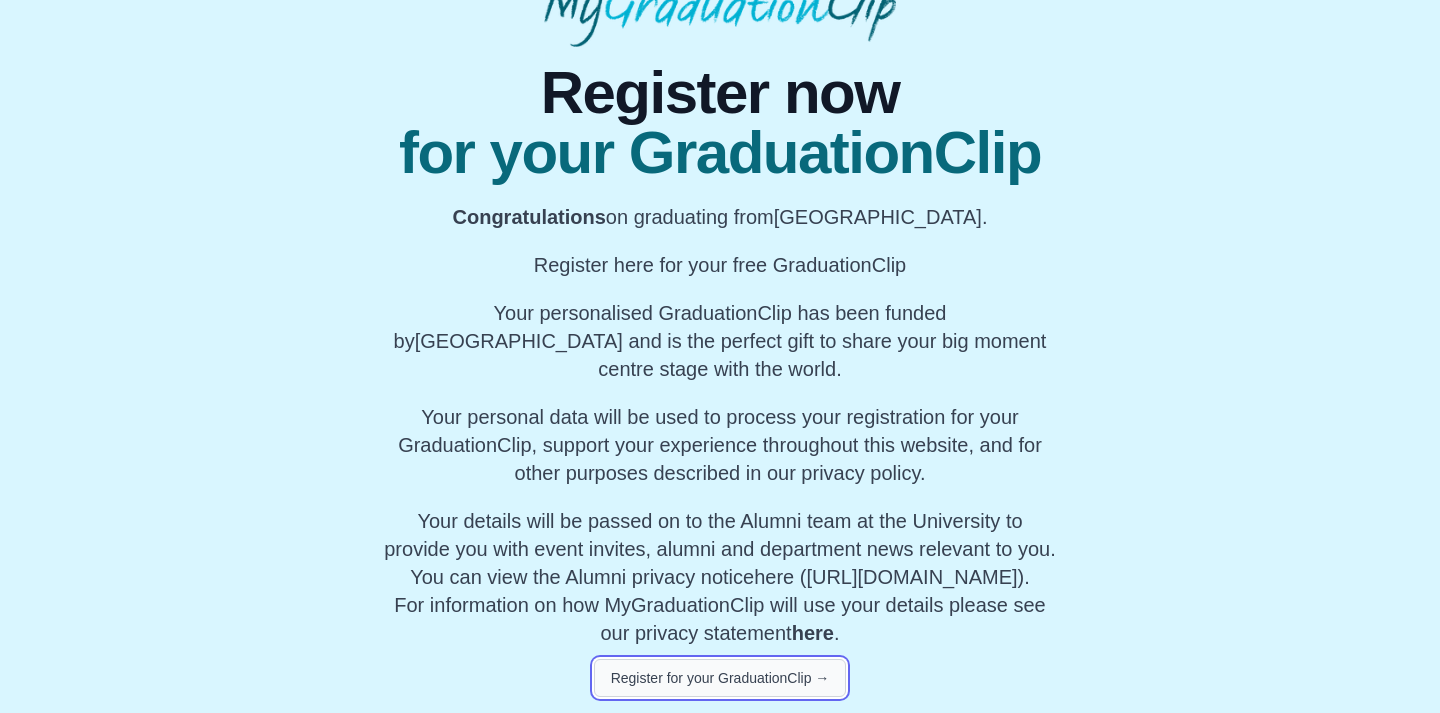 click on "Register for your GraduationClip →" at bounding box center (720, 678) 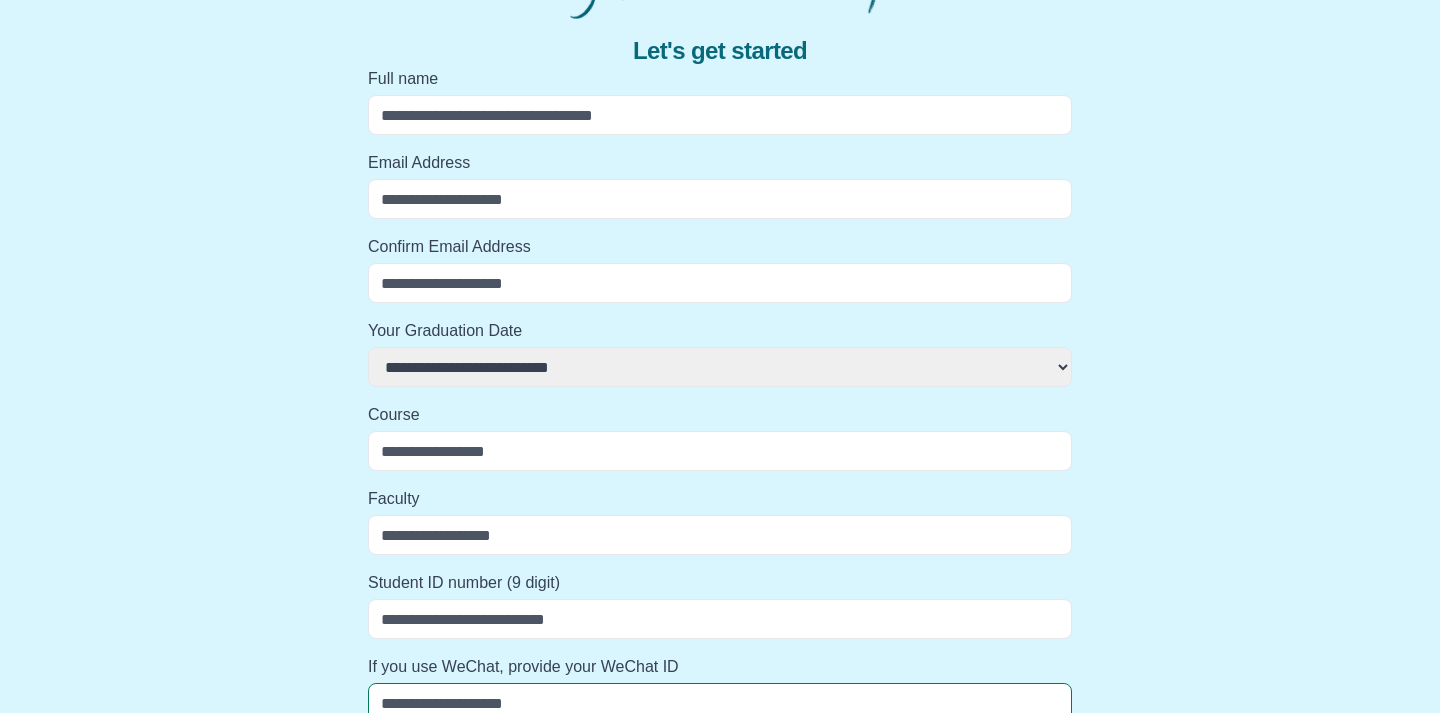 click on "Full name" at bounding box center [720, 115] 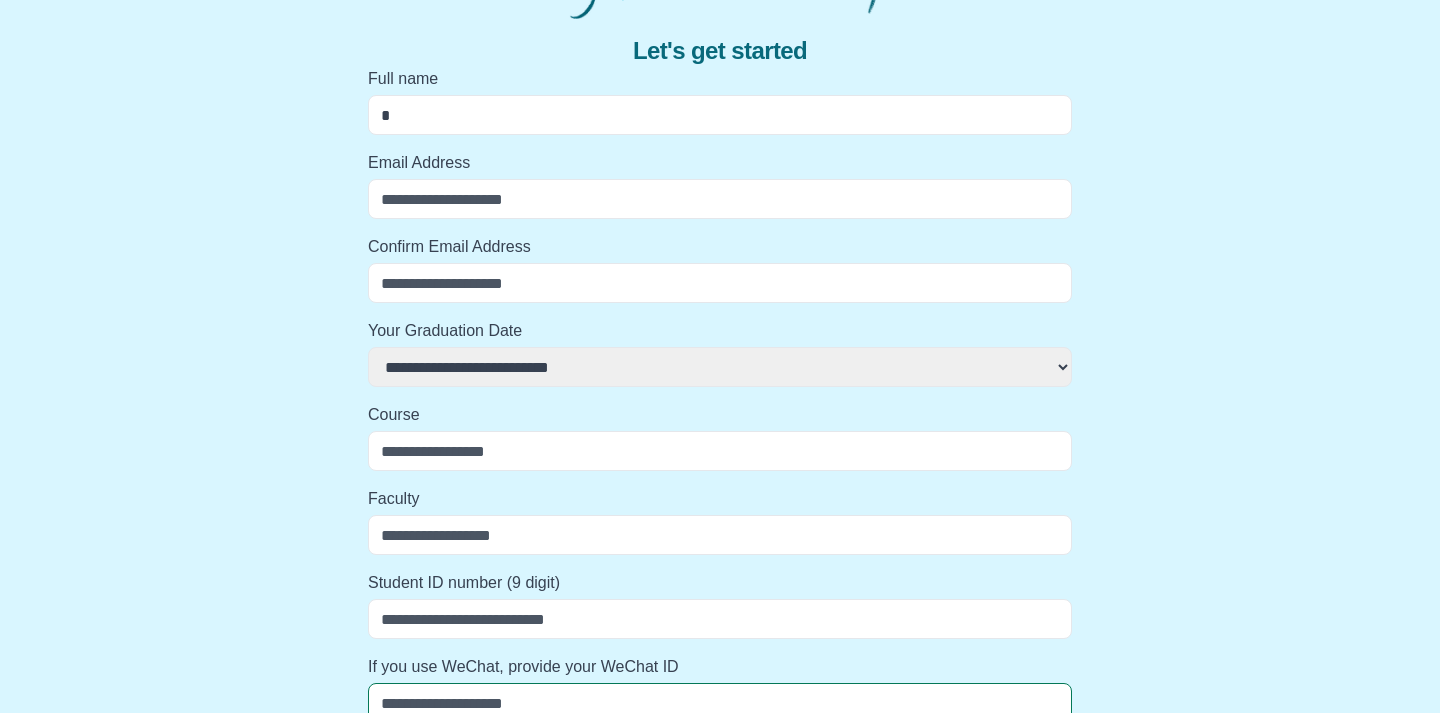 select 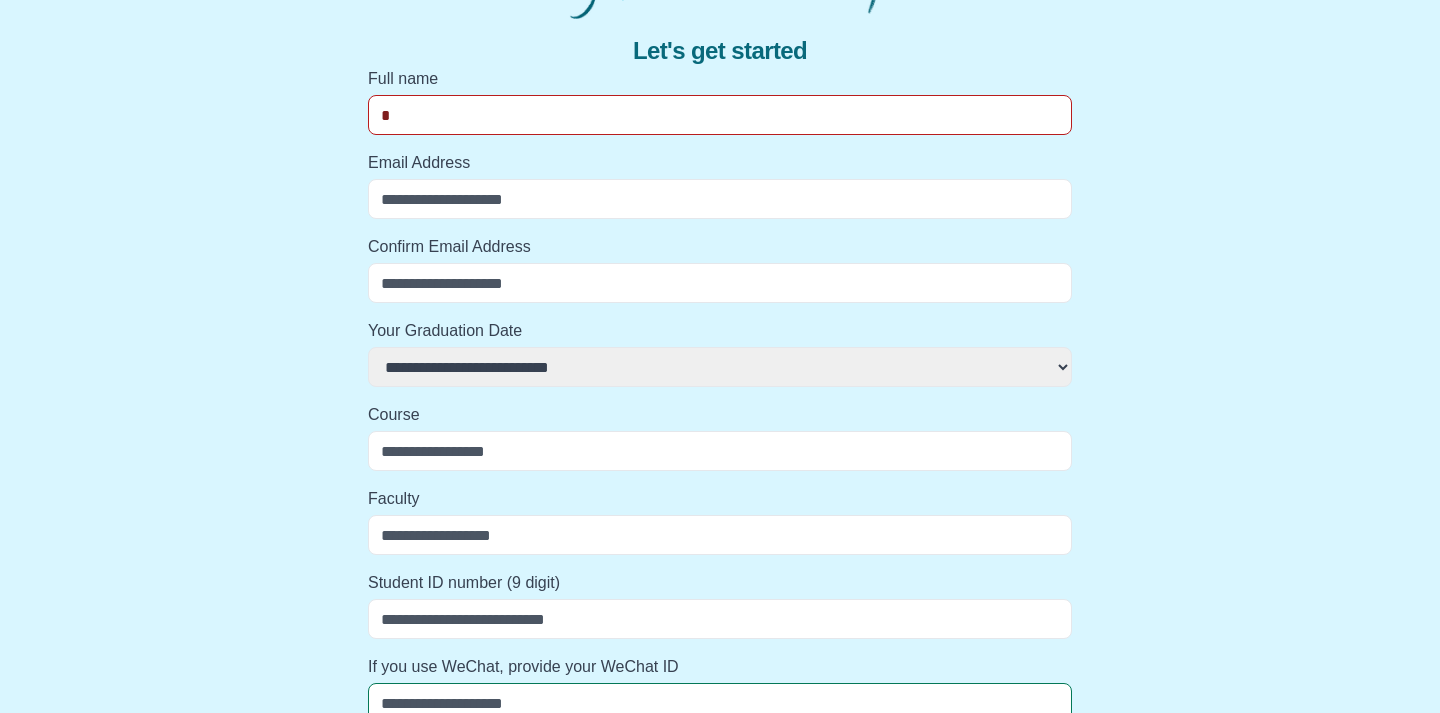 type on "**" 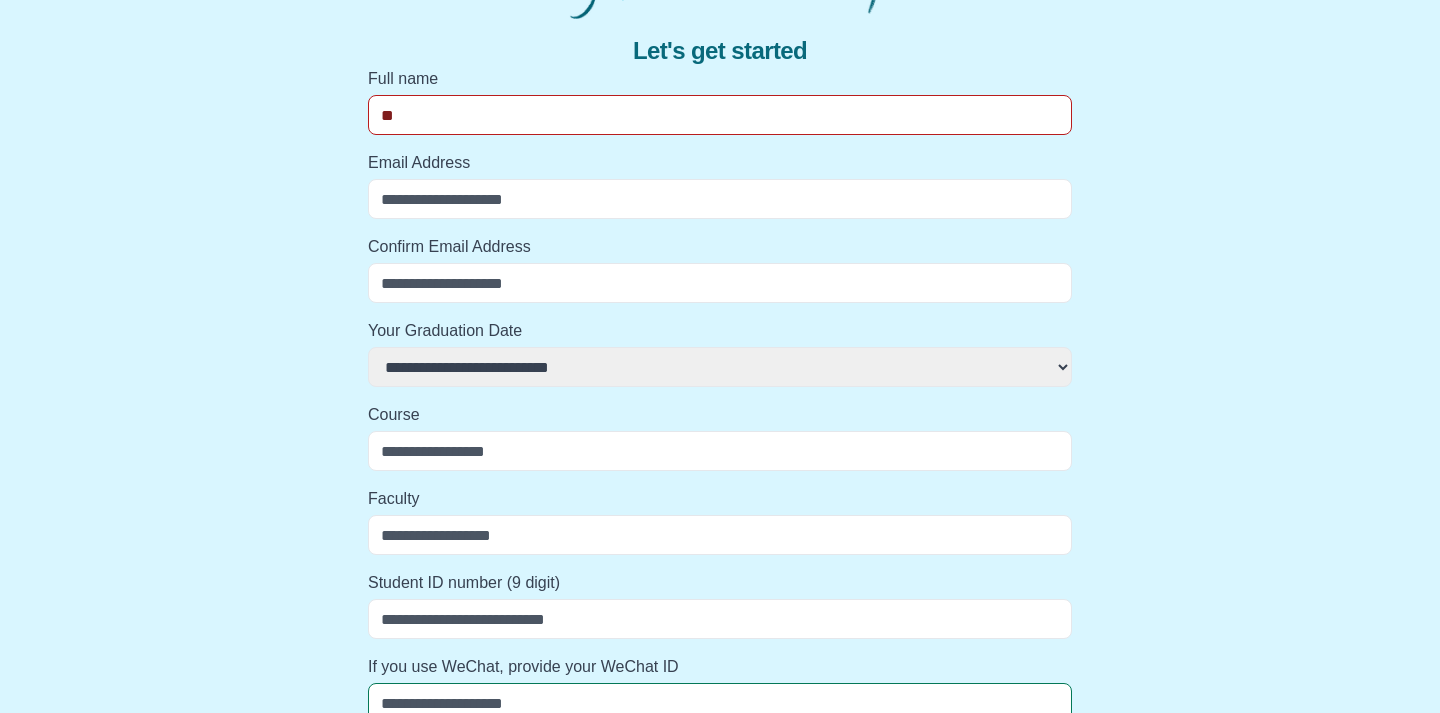select 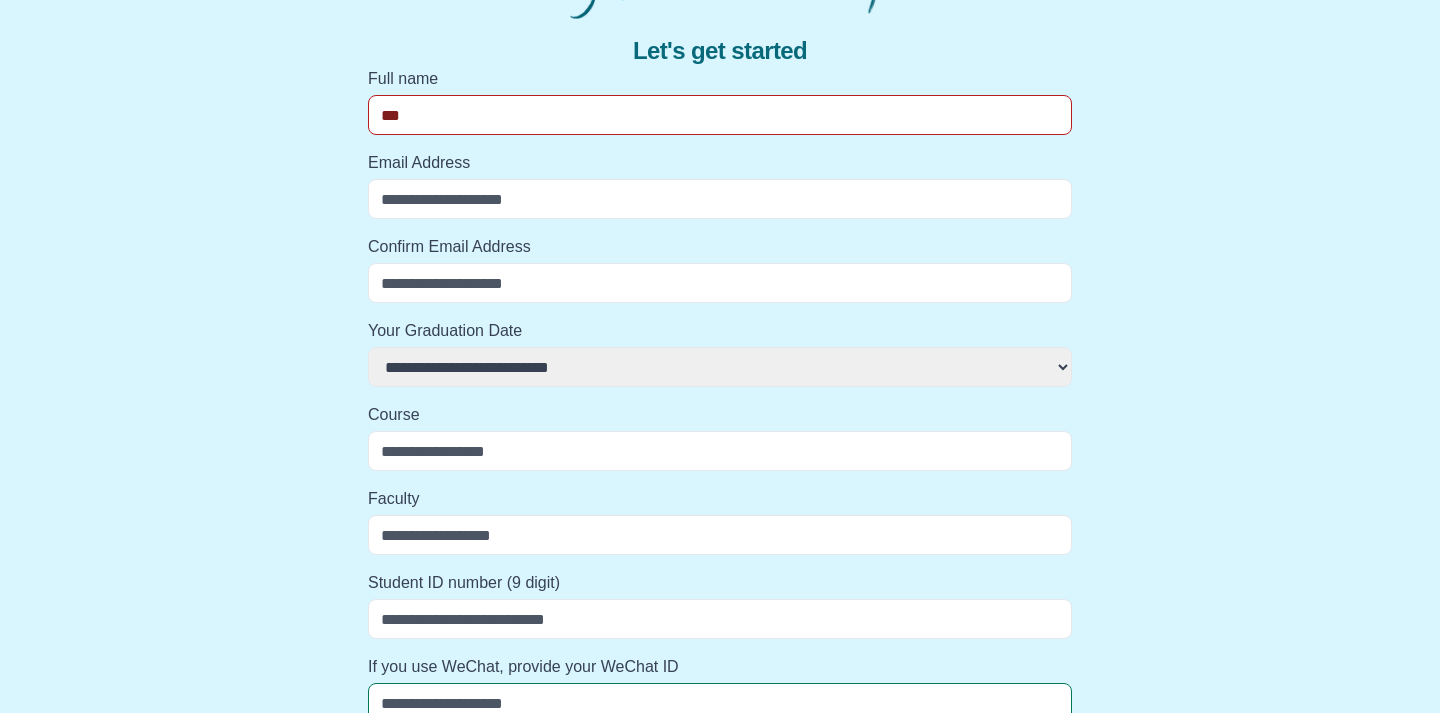 select 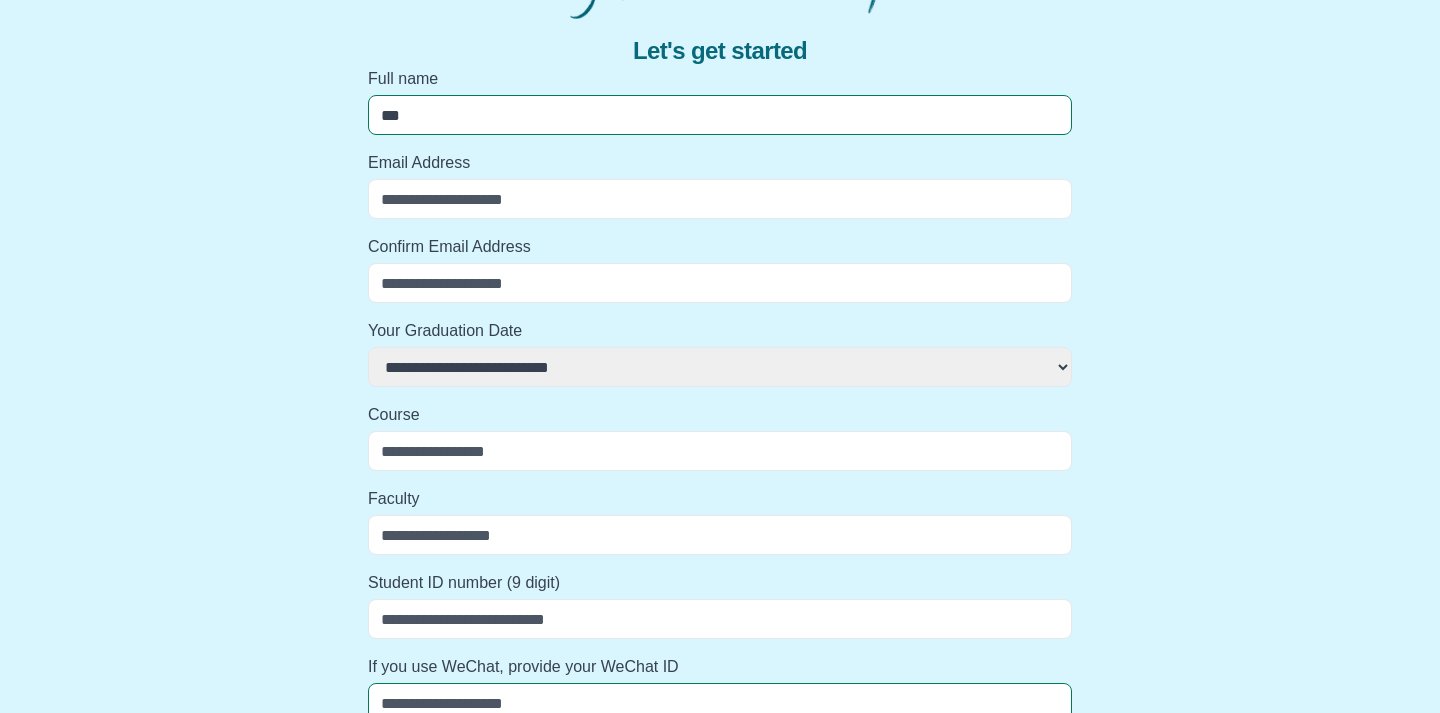 type on "****" 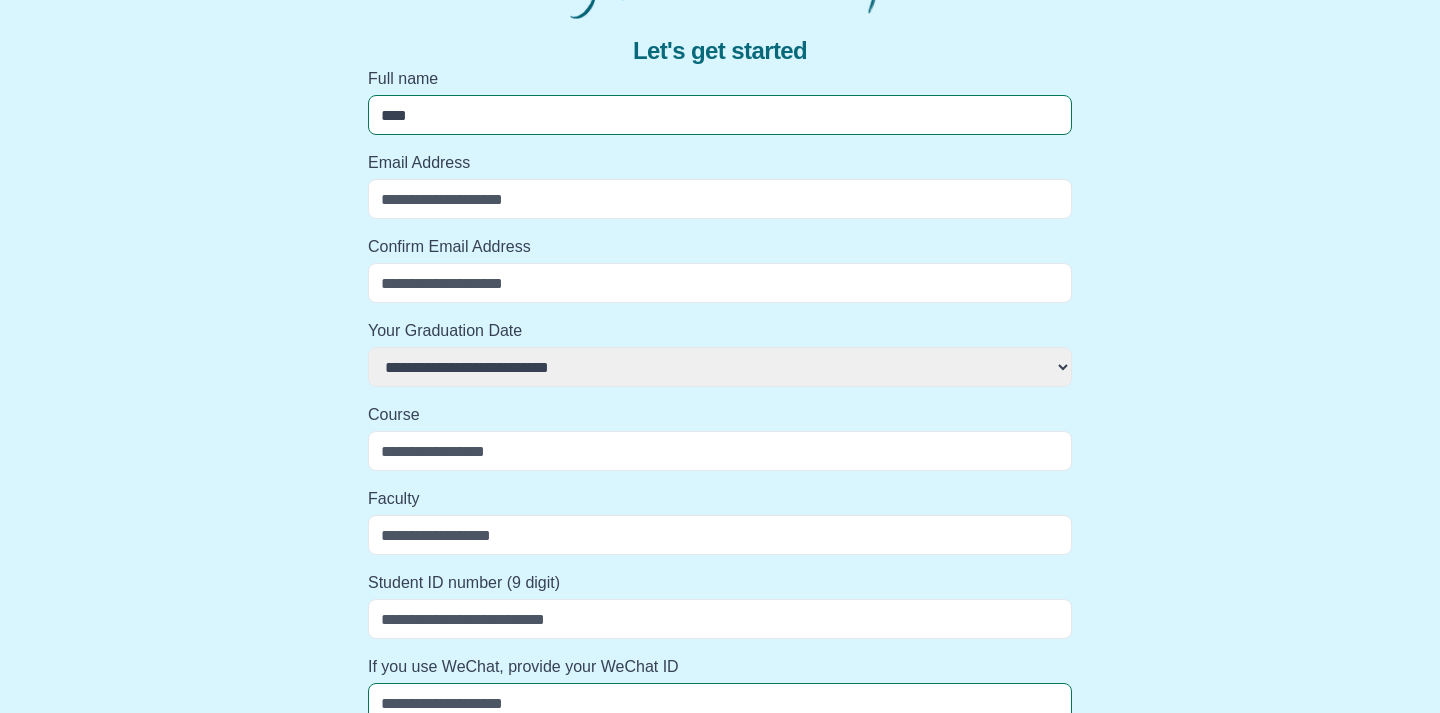 select 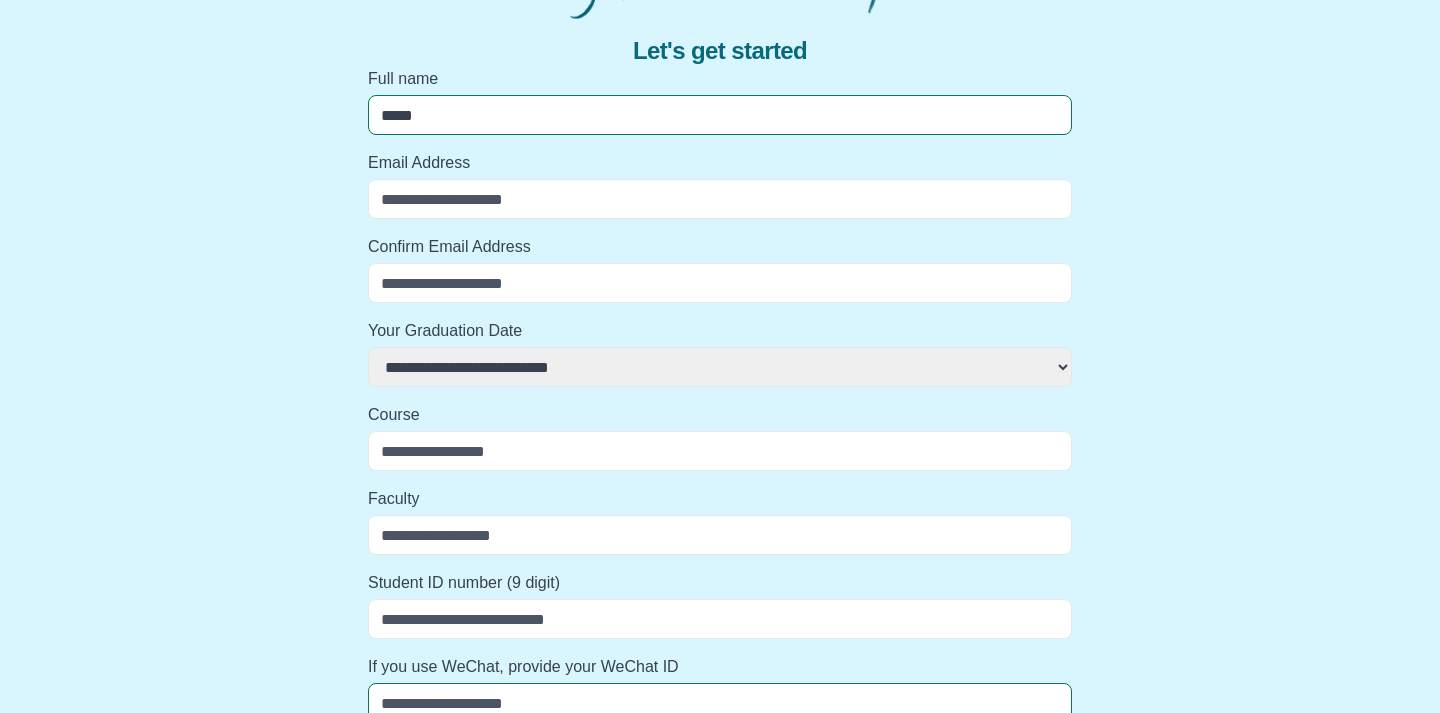select 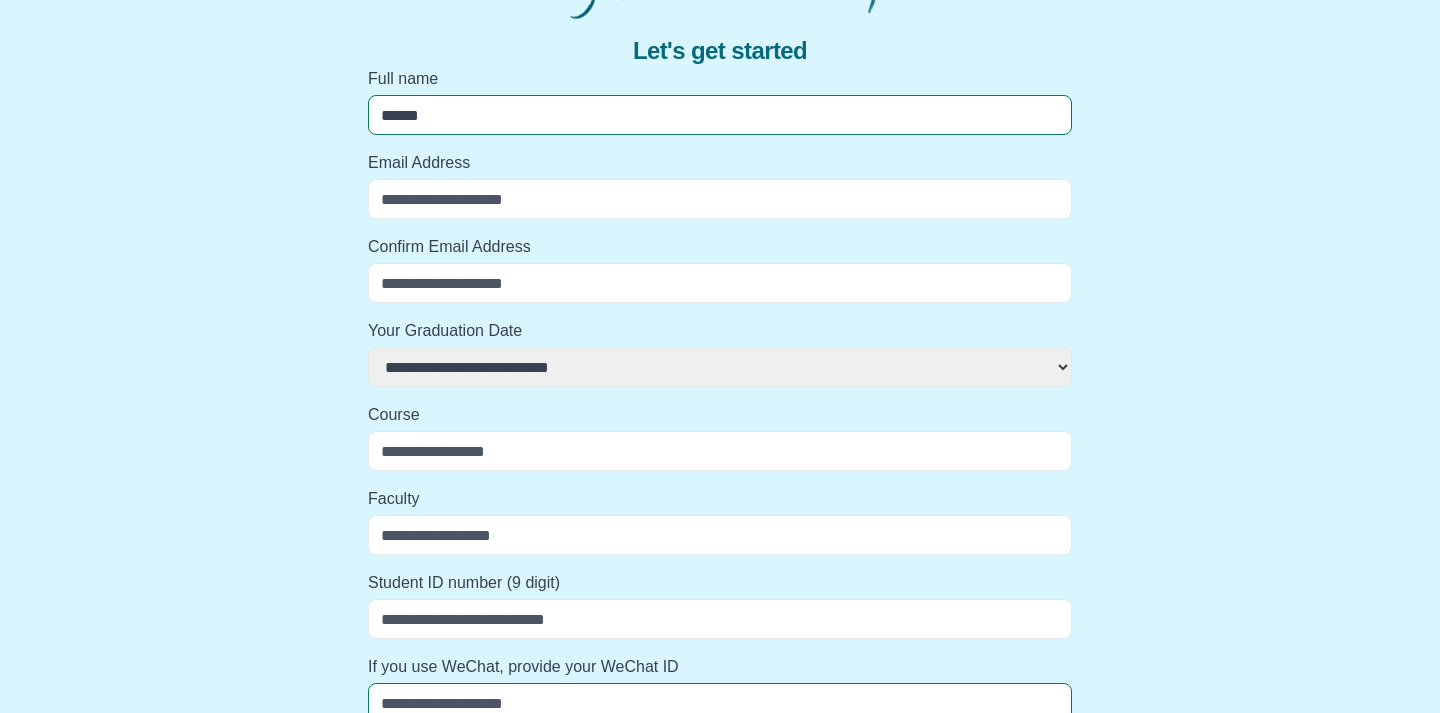 select 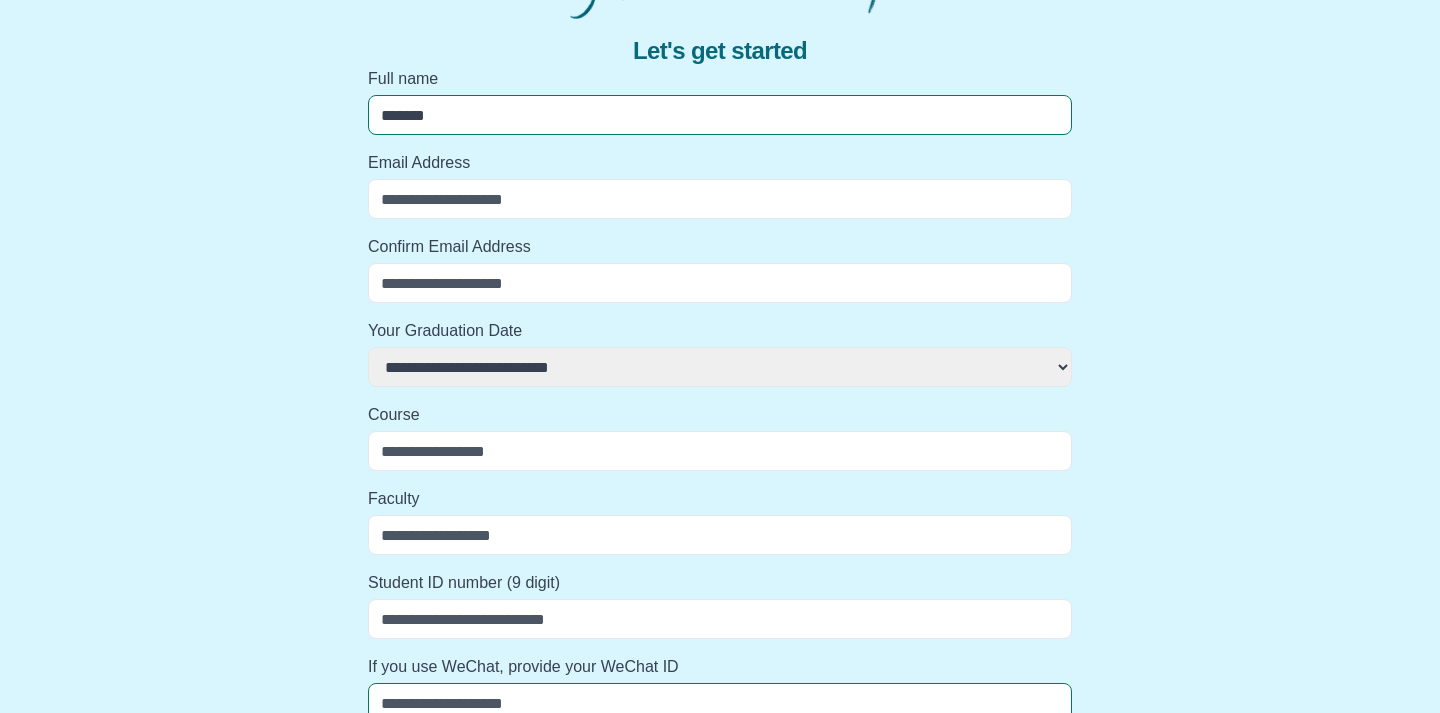 select 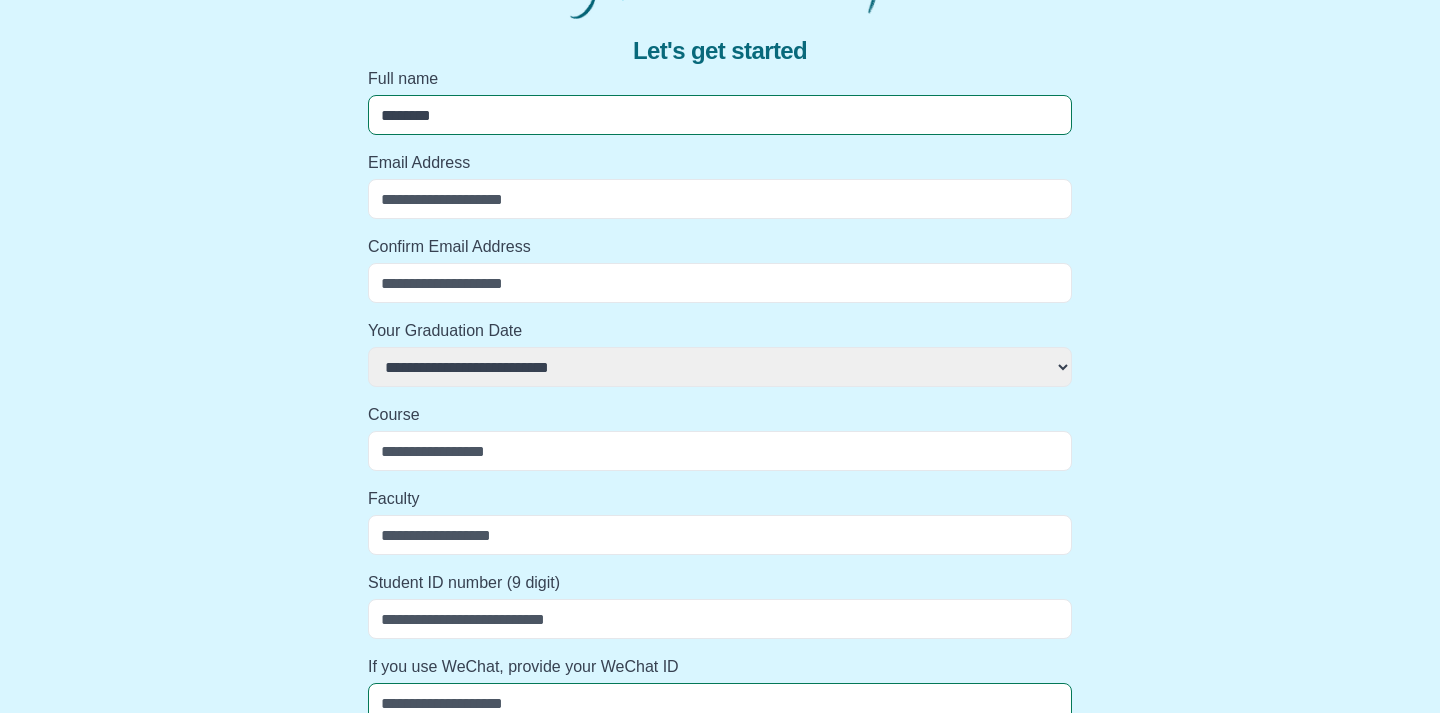 select 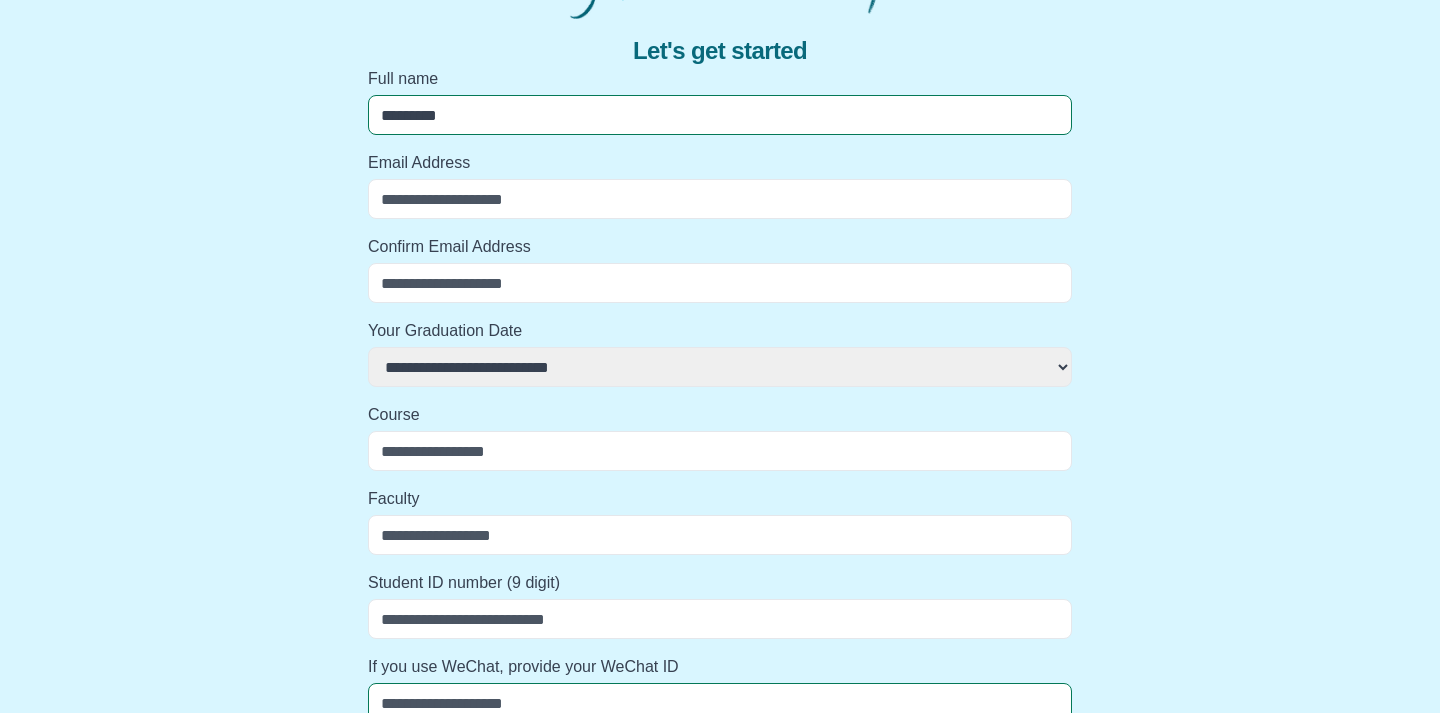 select 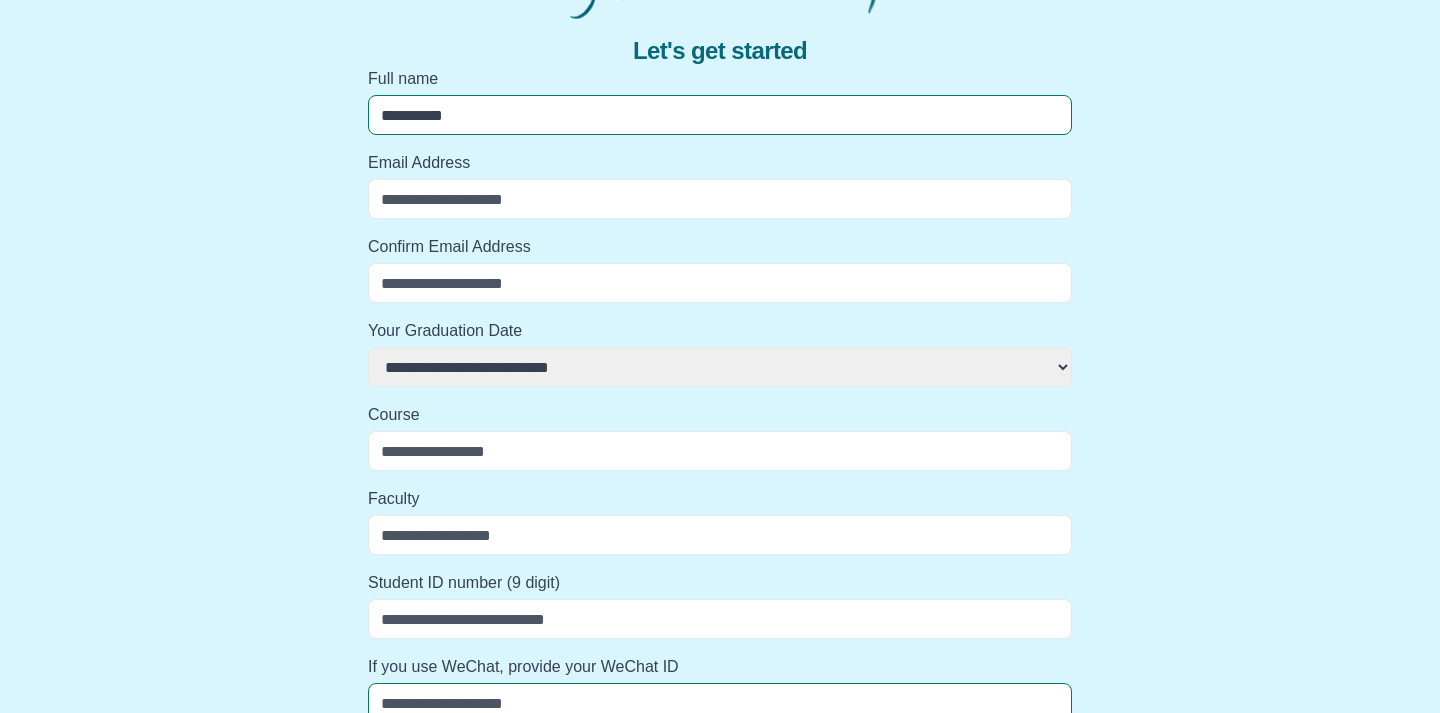 select 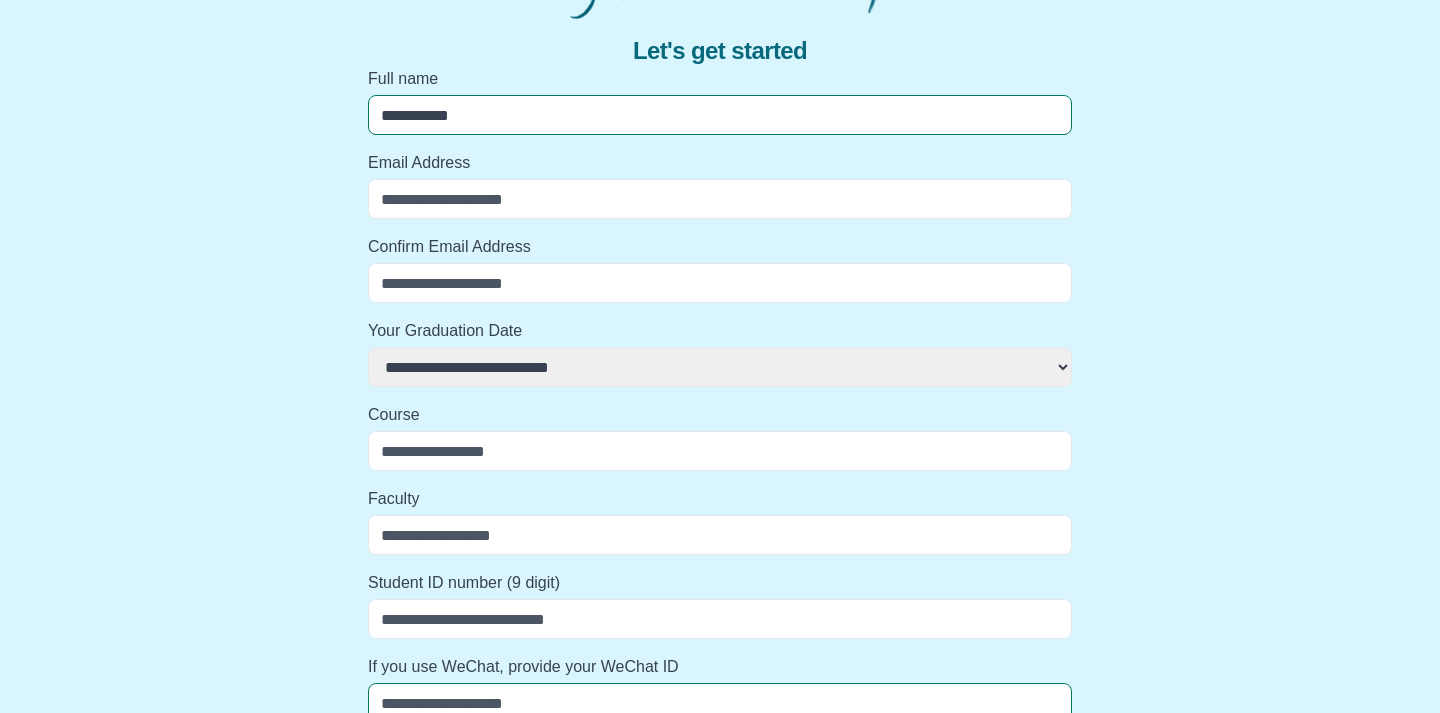 select 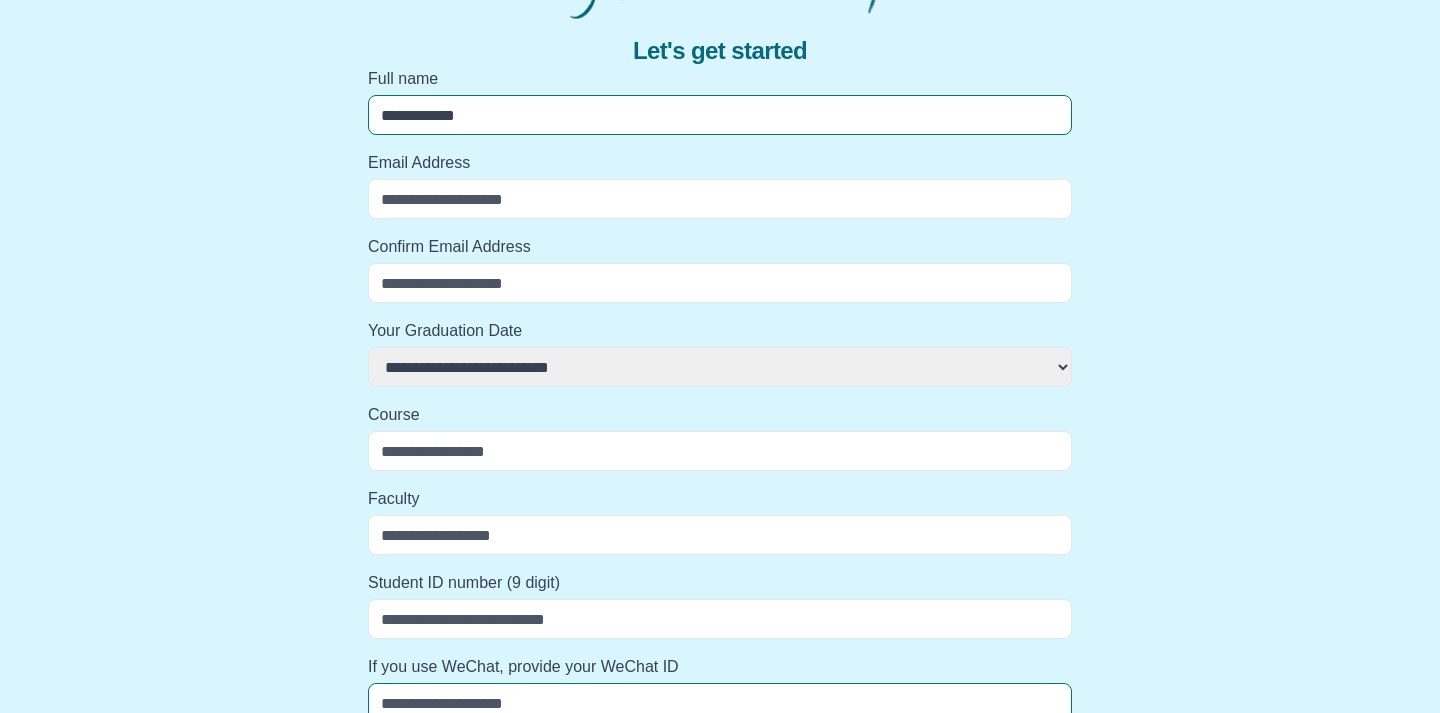 select 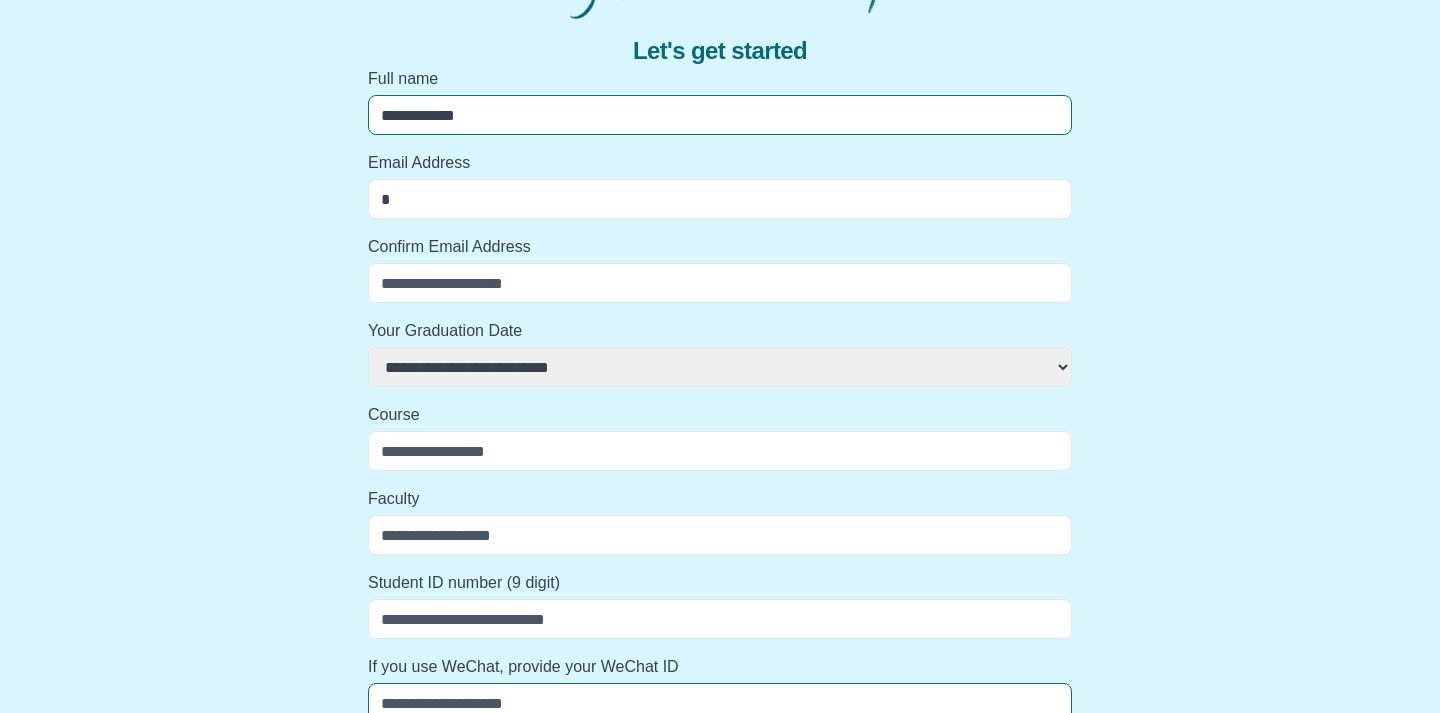 select 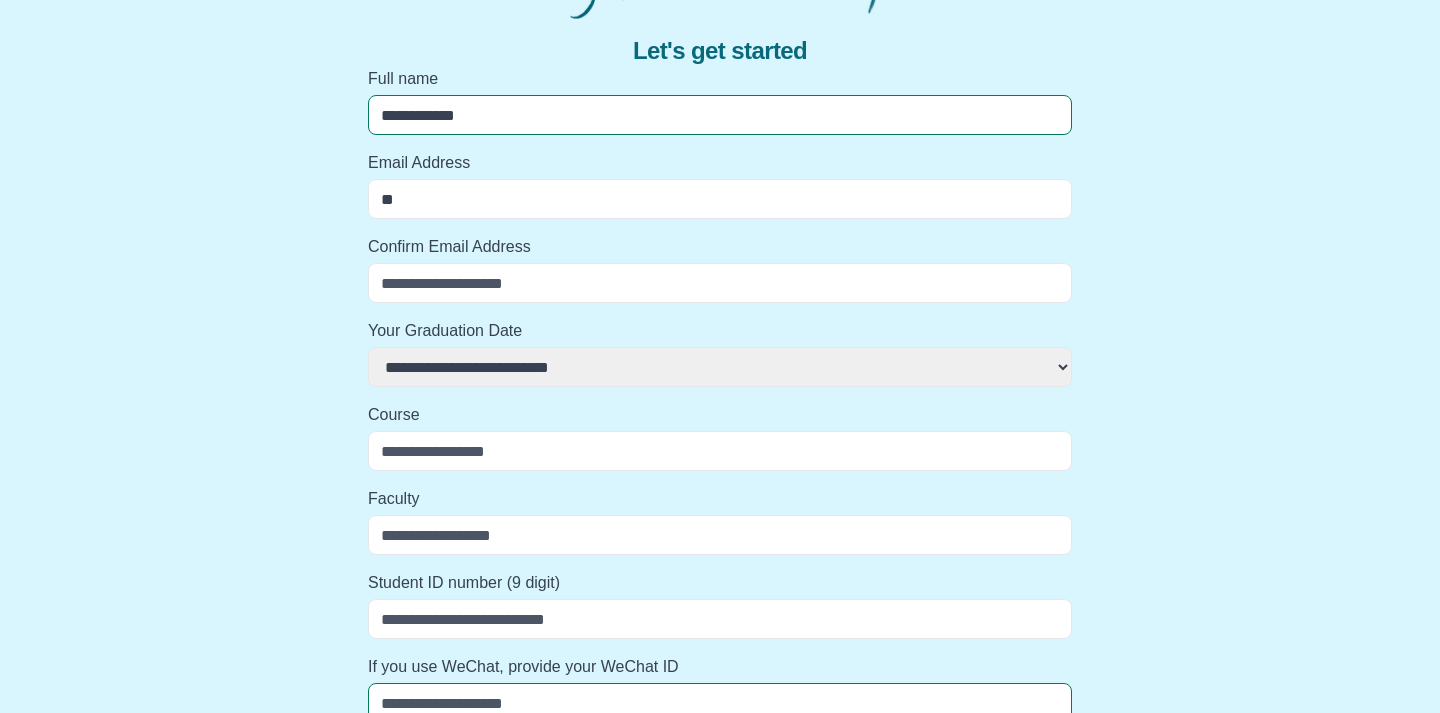 select 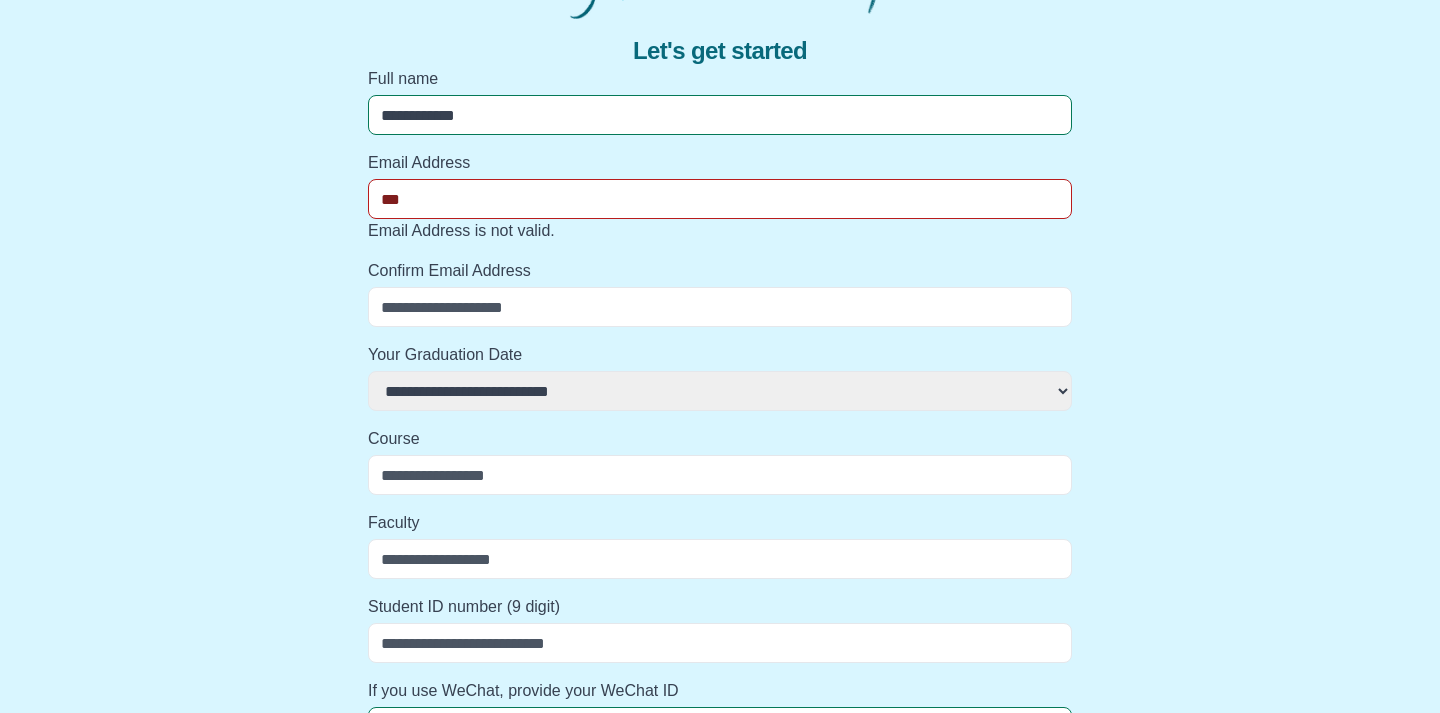 select 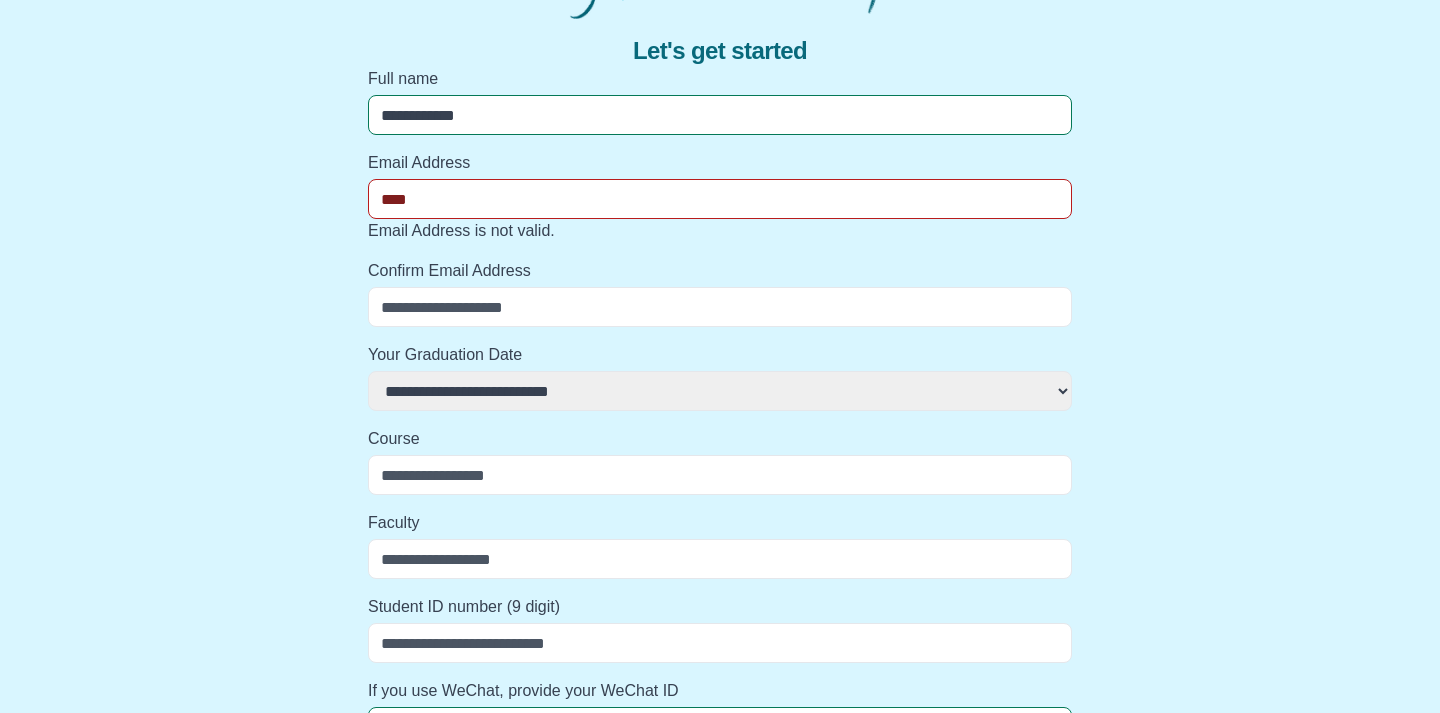 select 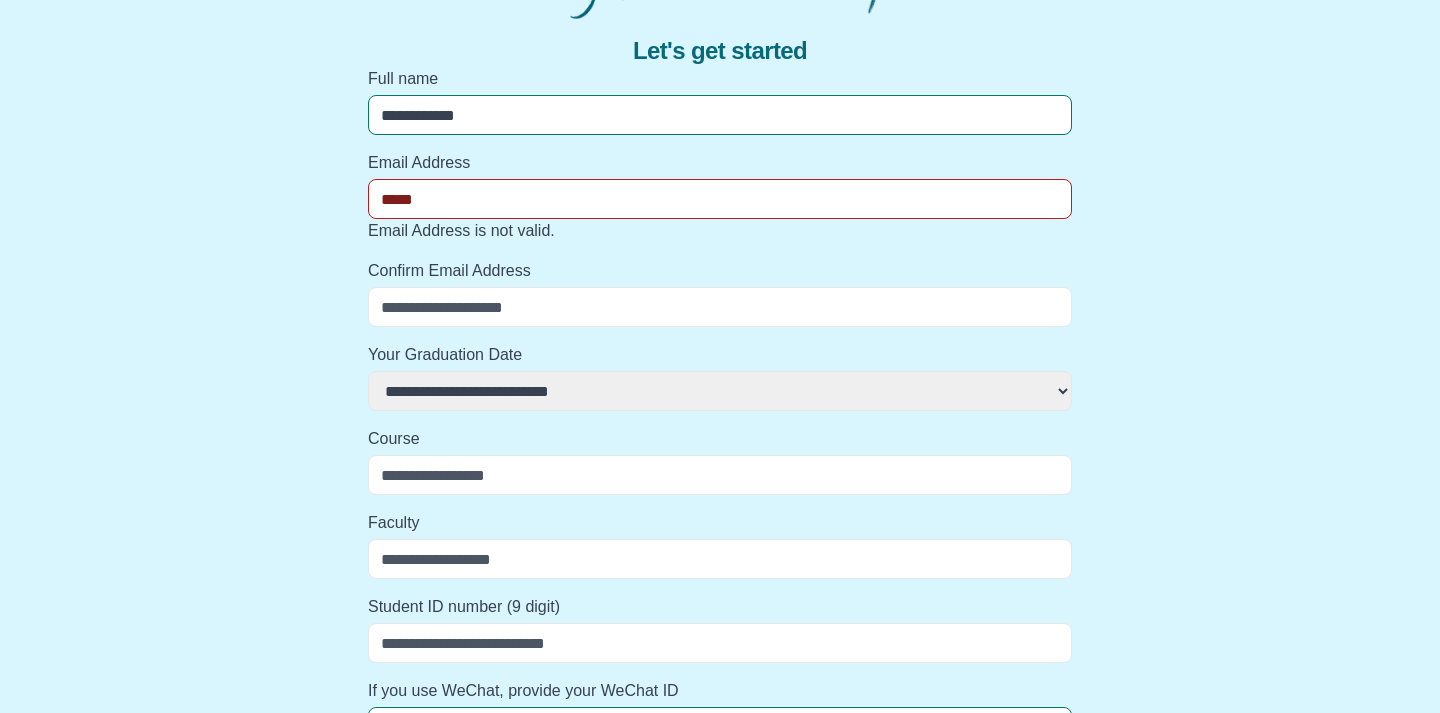select 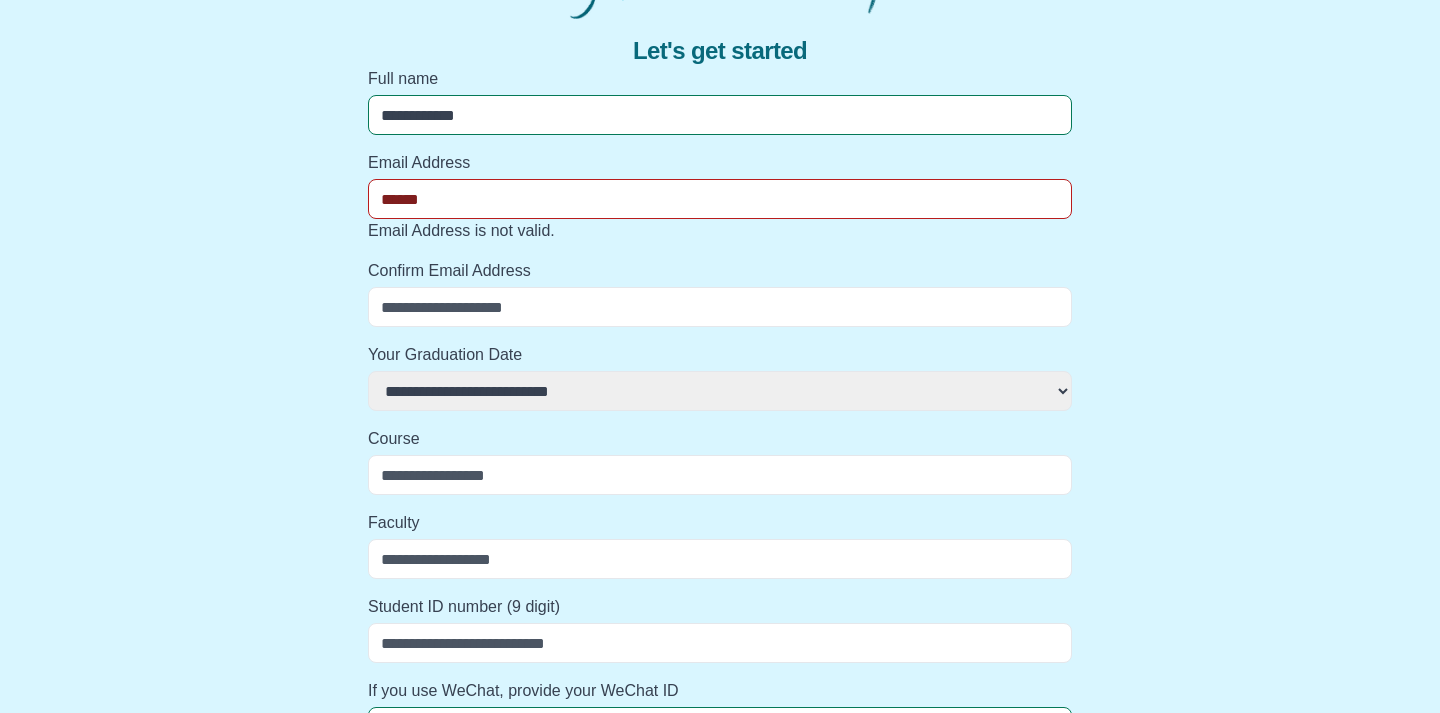 select 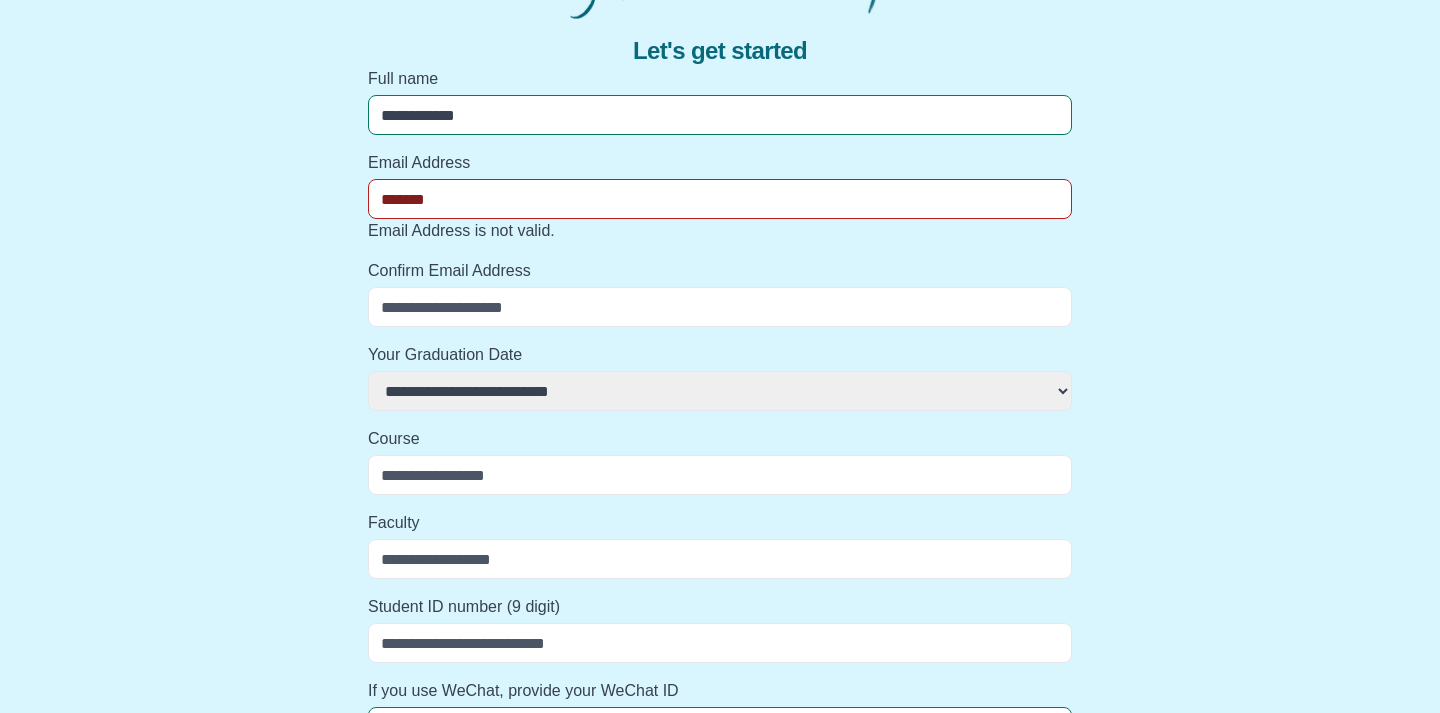 select 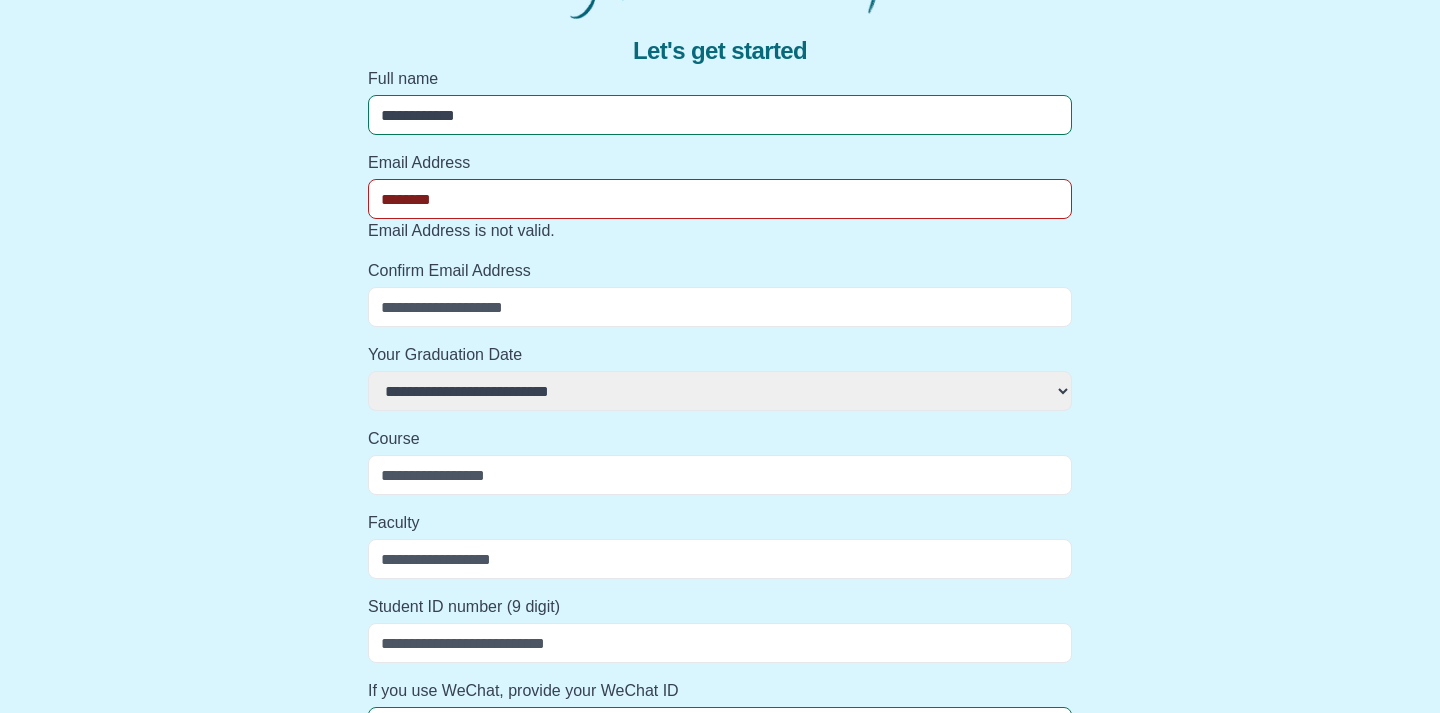 select 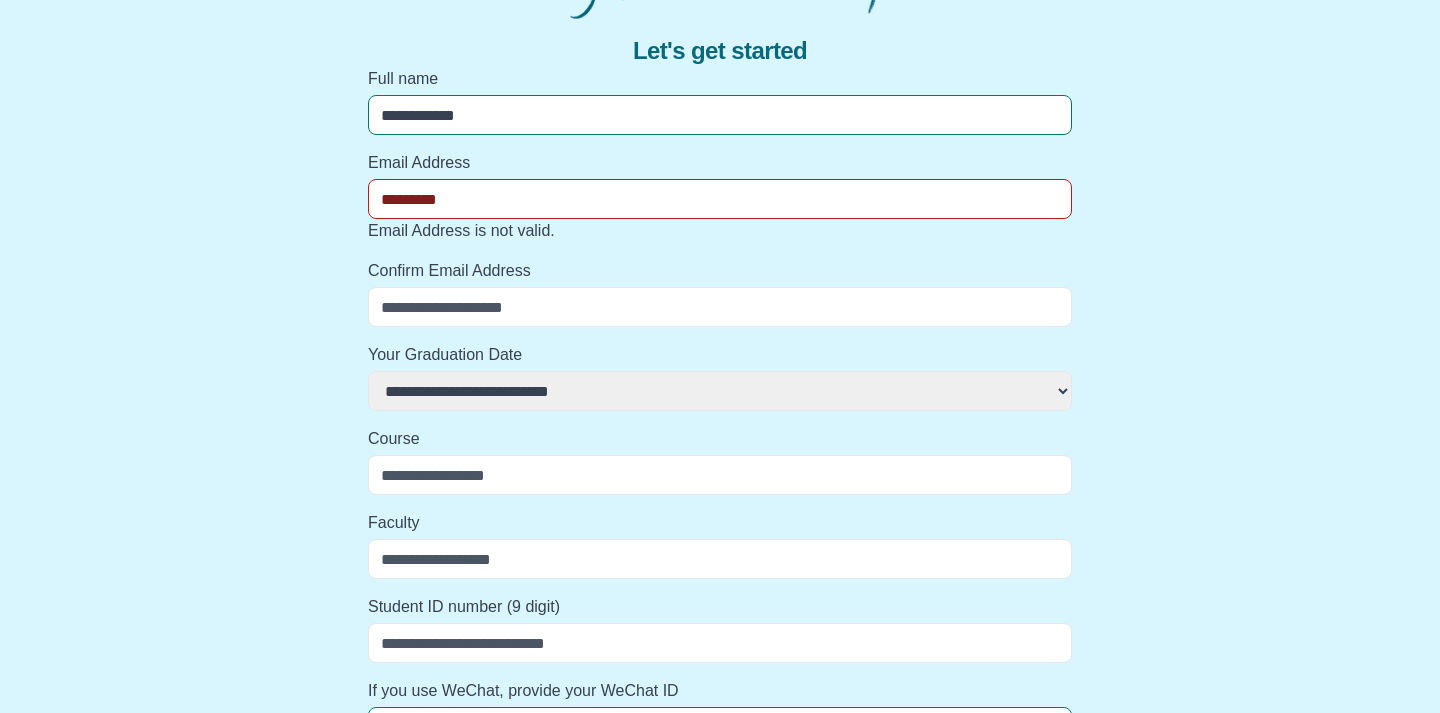 select 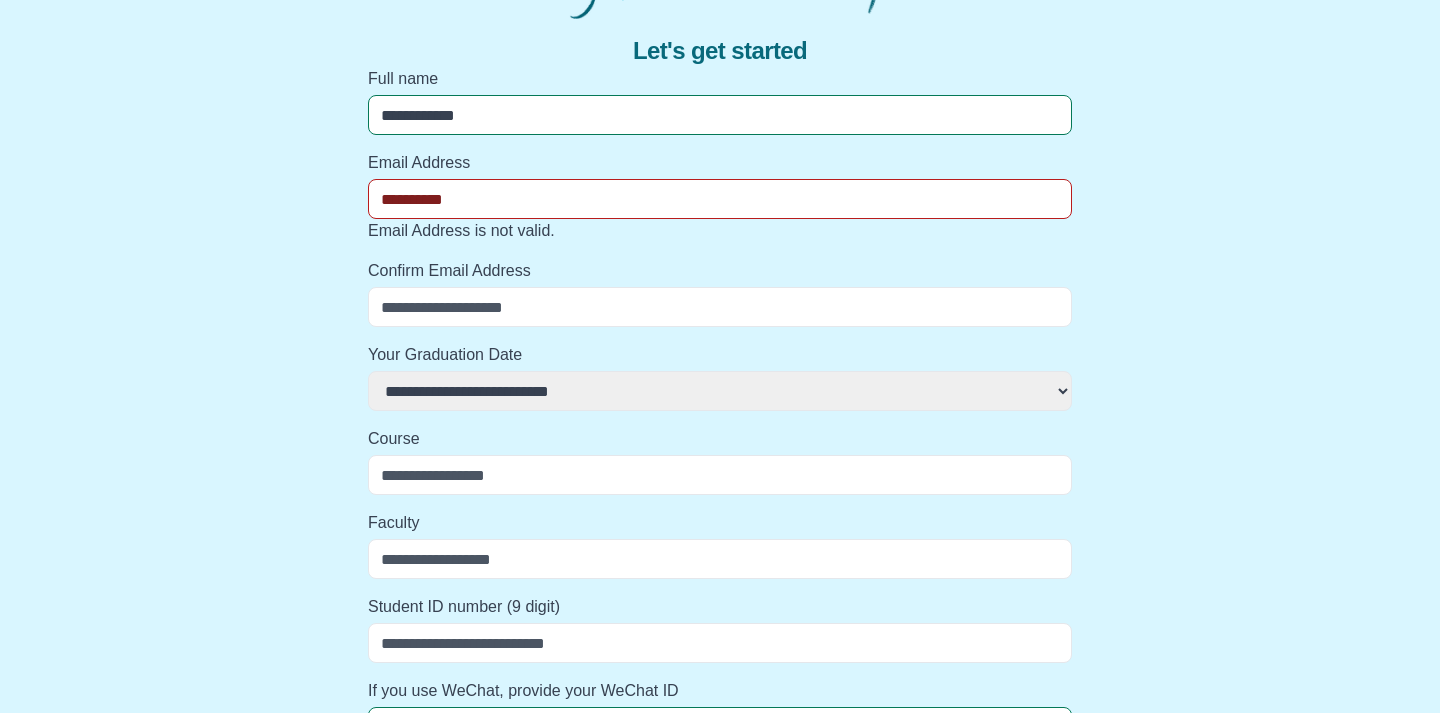select 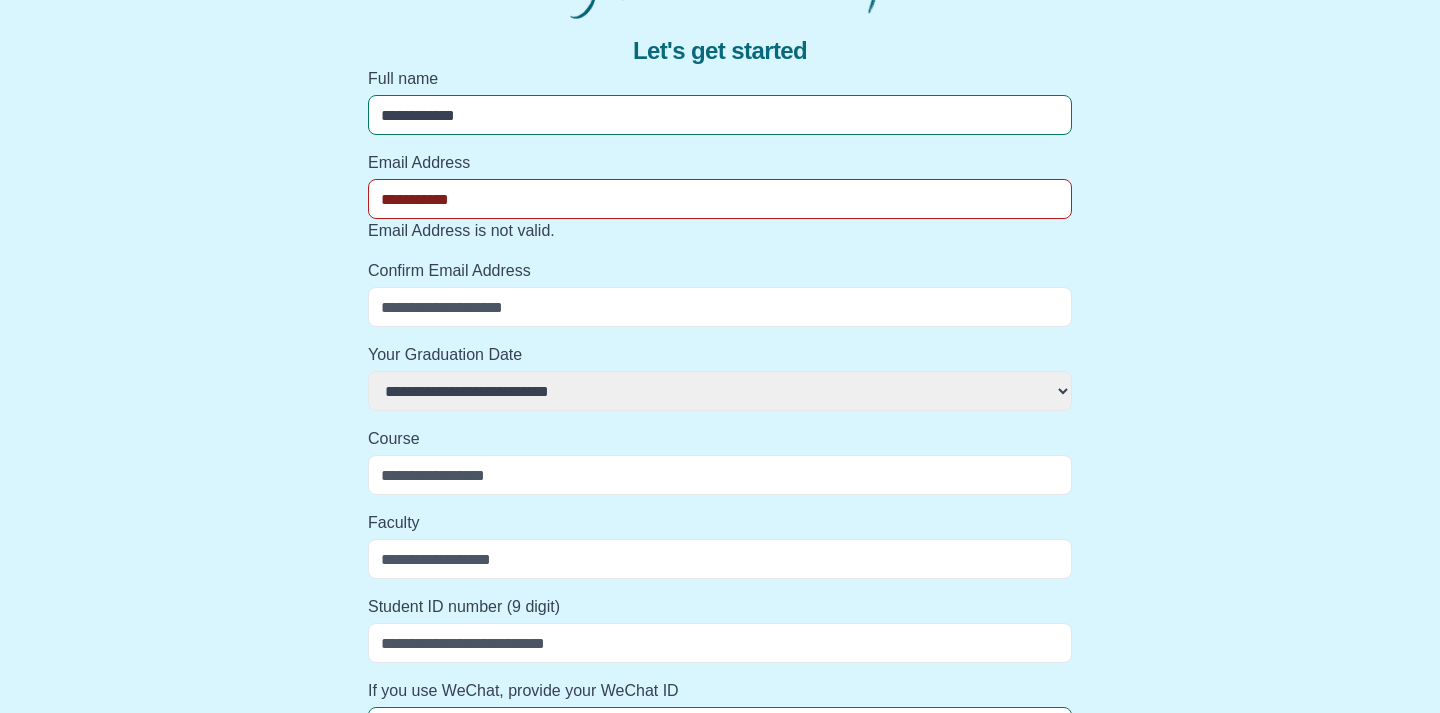 select 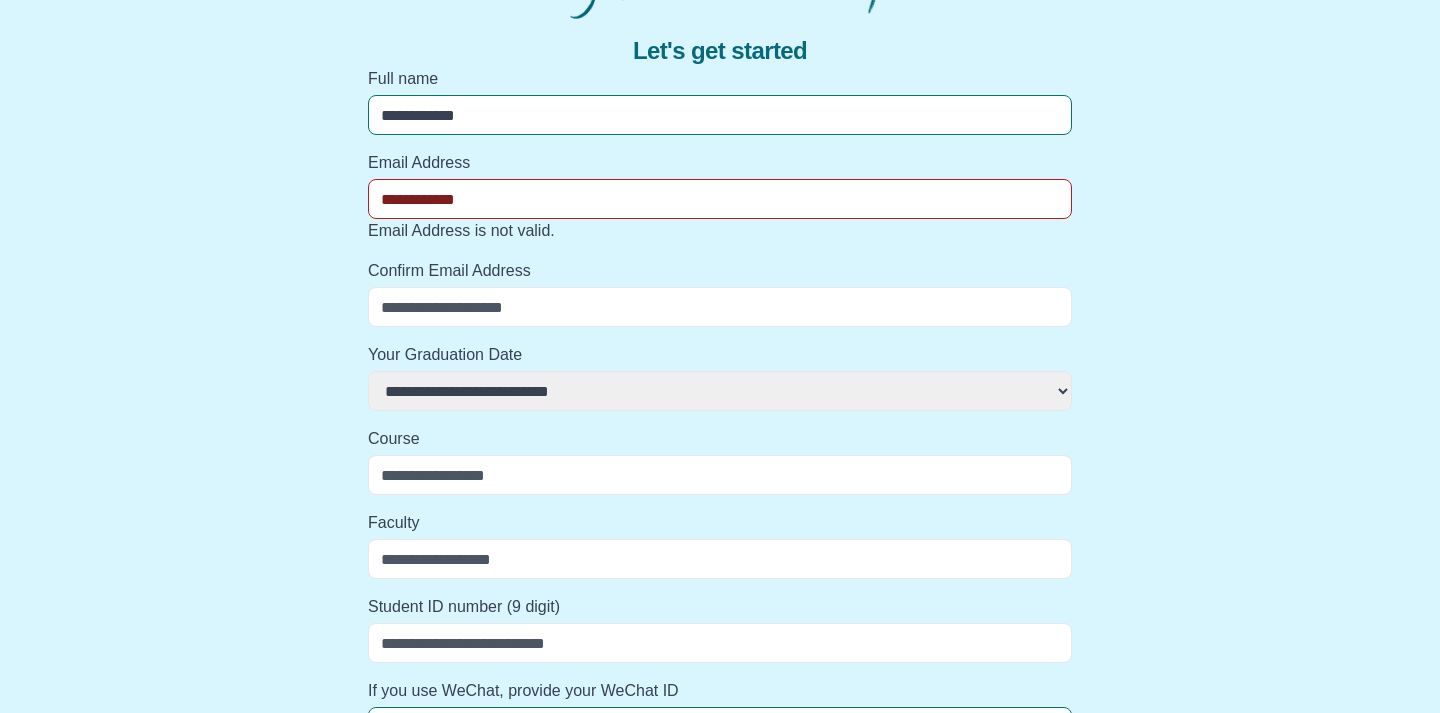 select 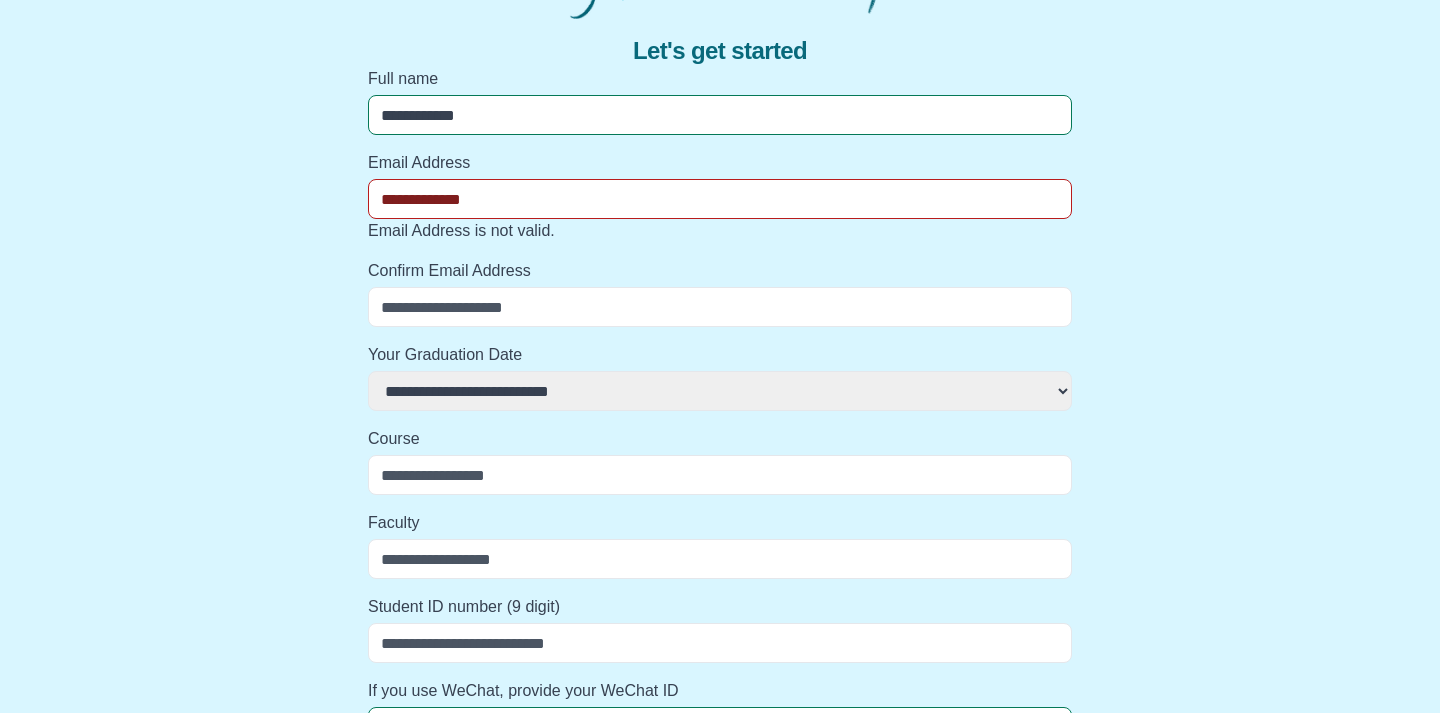 select 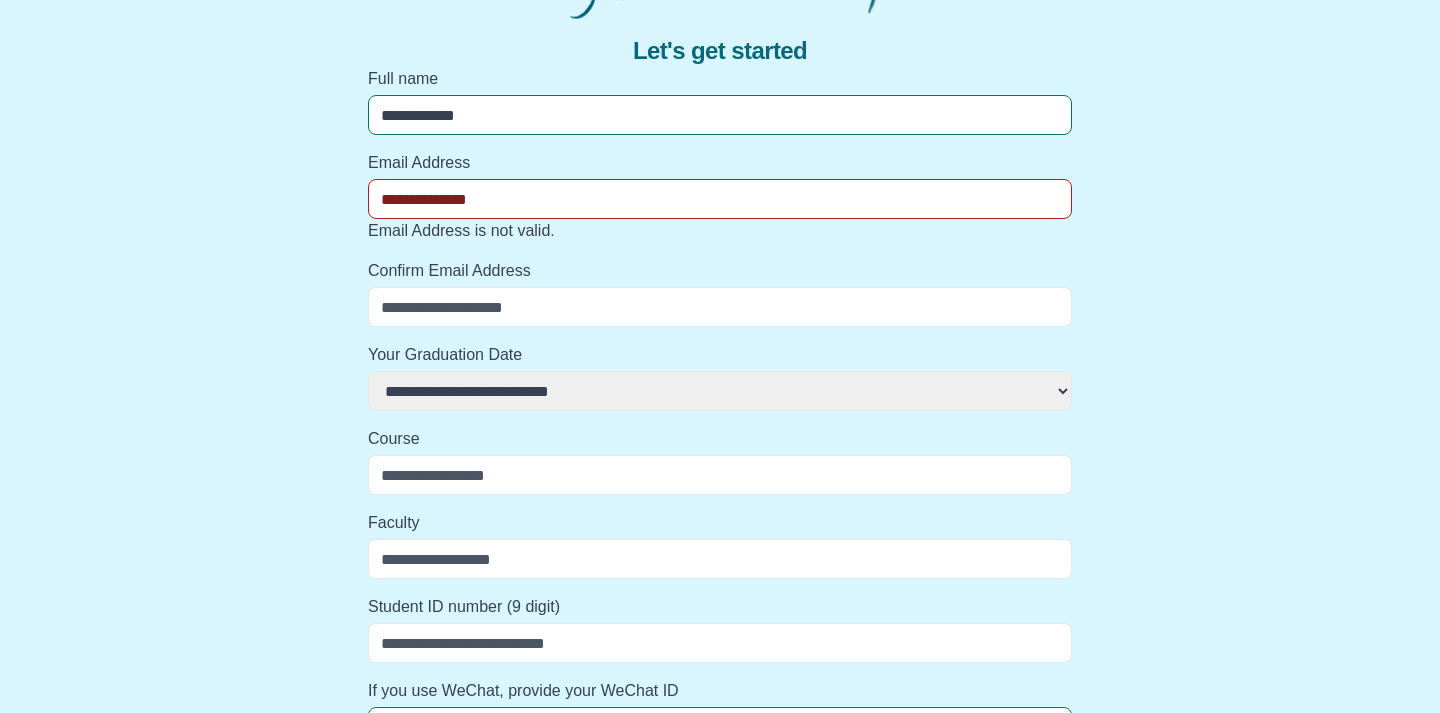 select 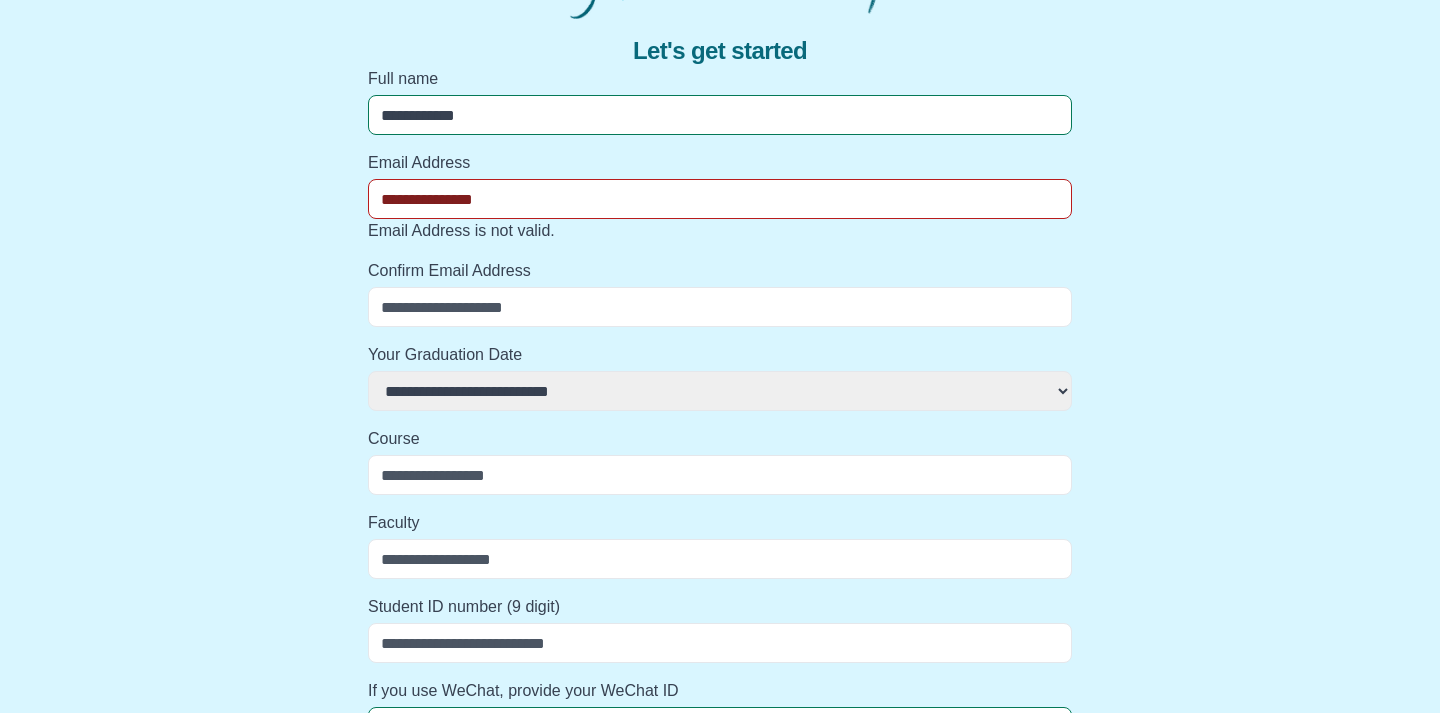 select 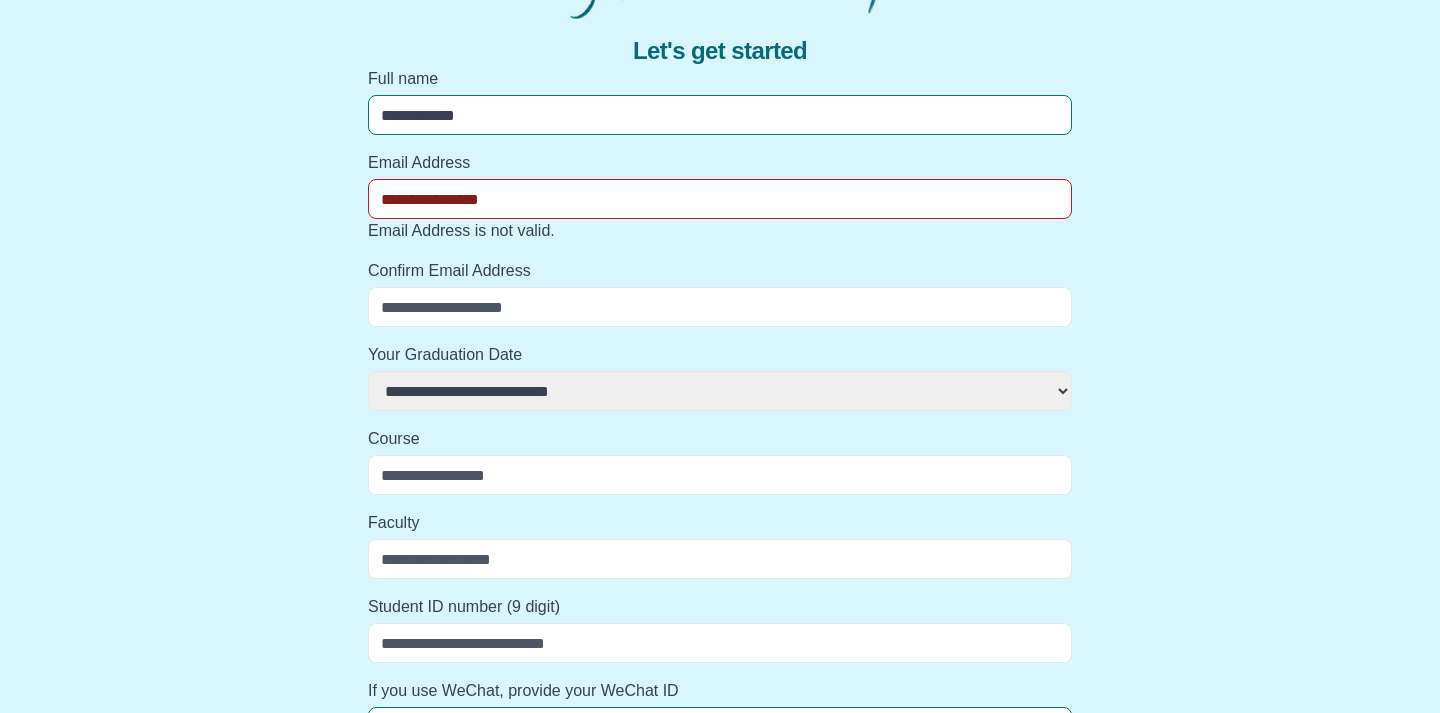 select 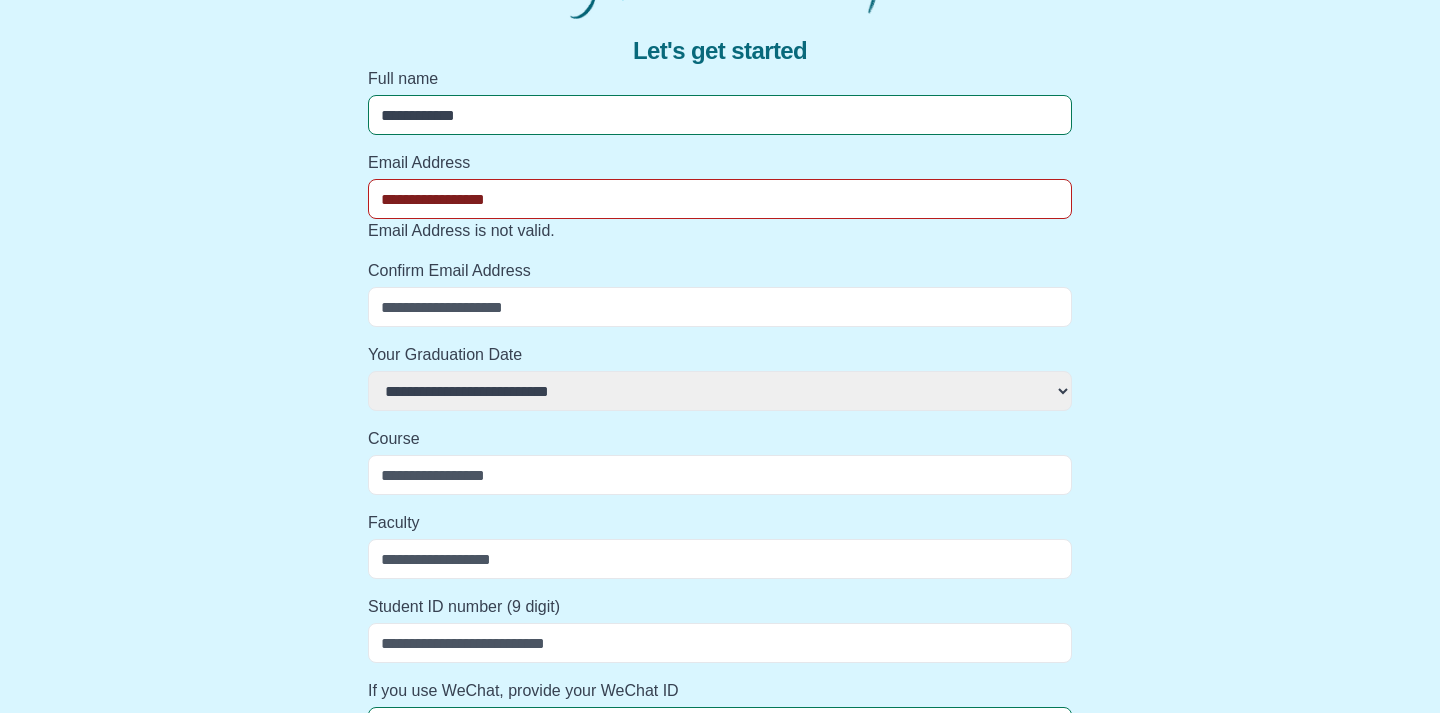 select 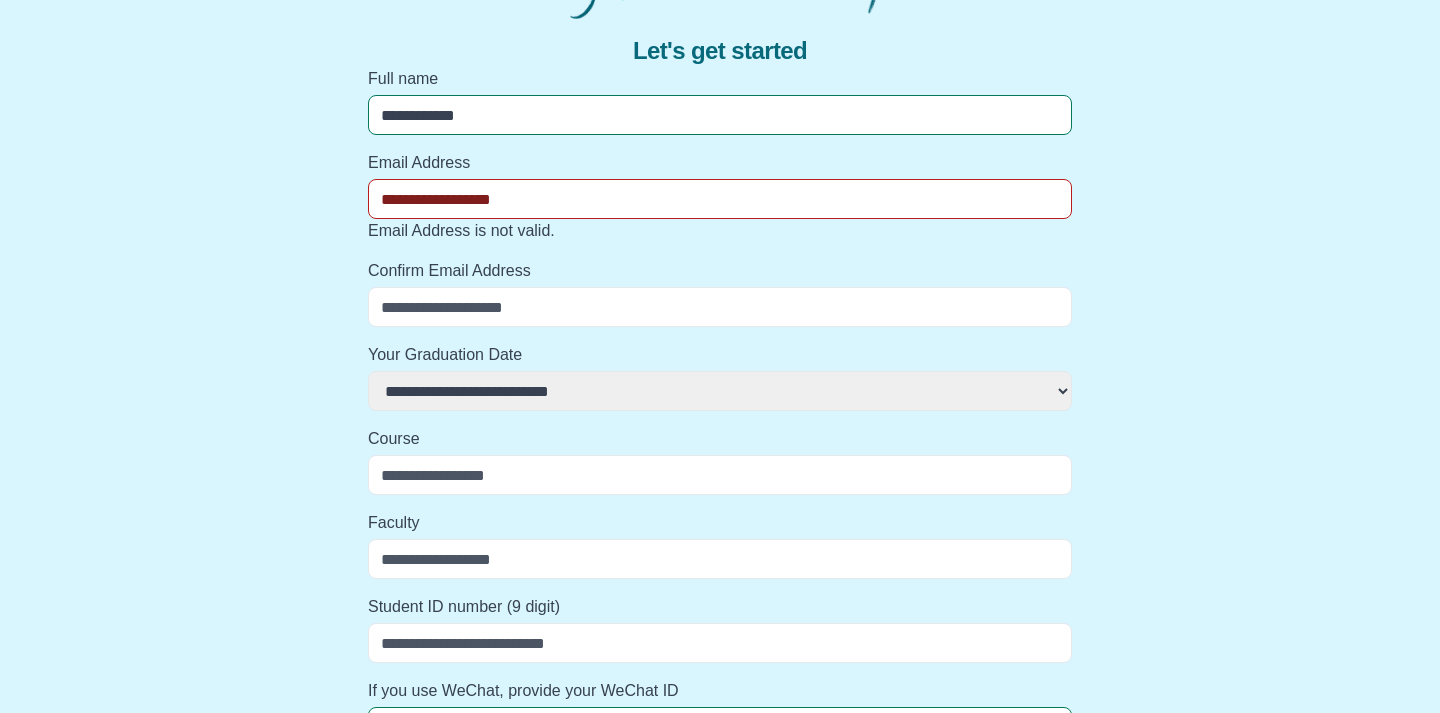 select 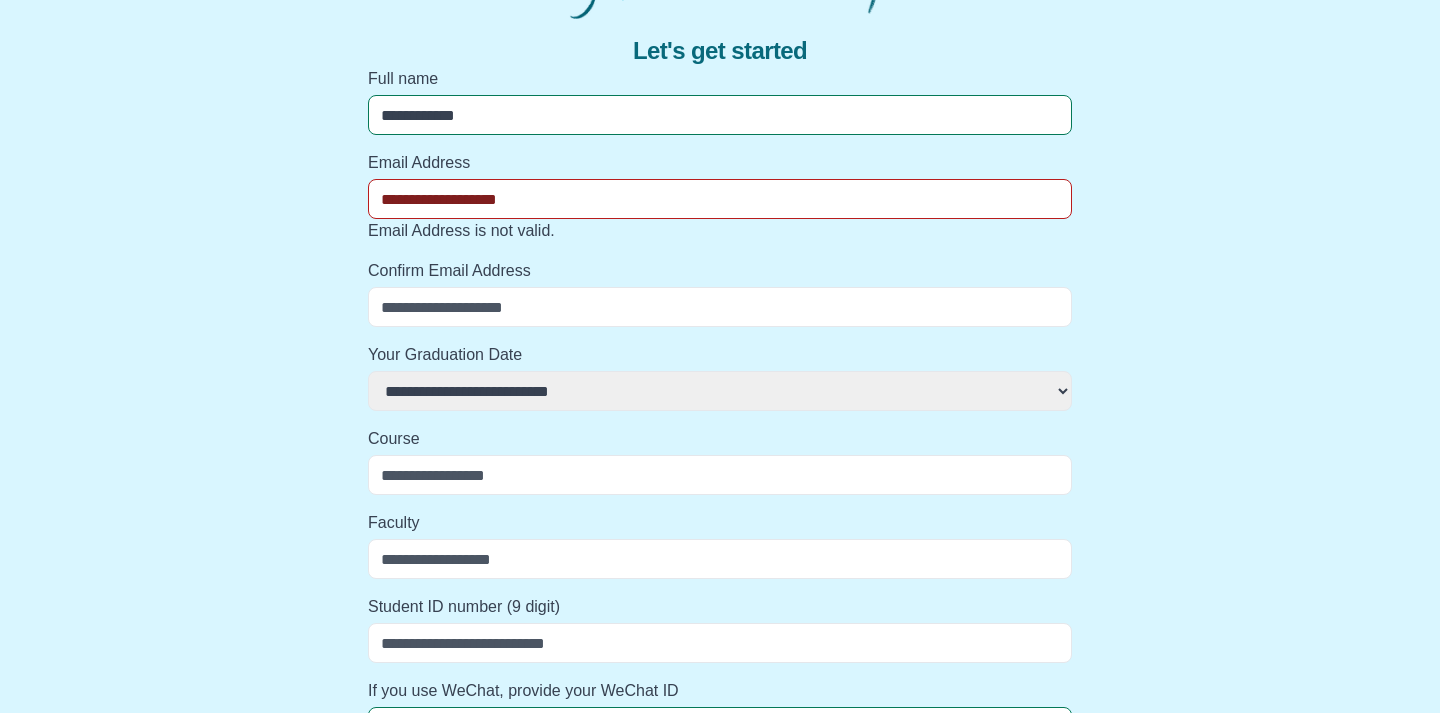 select 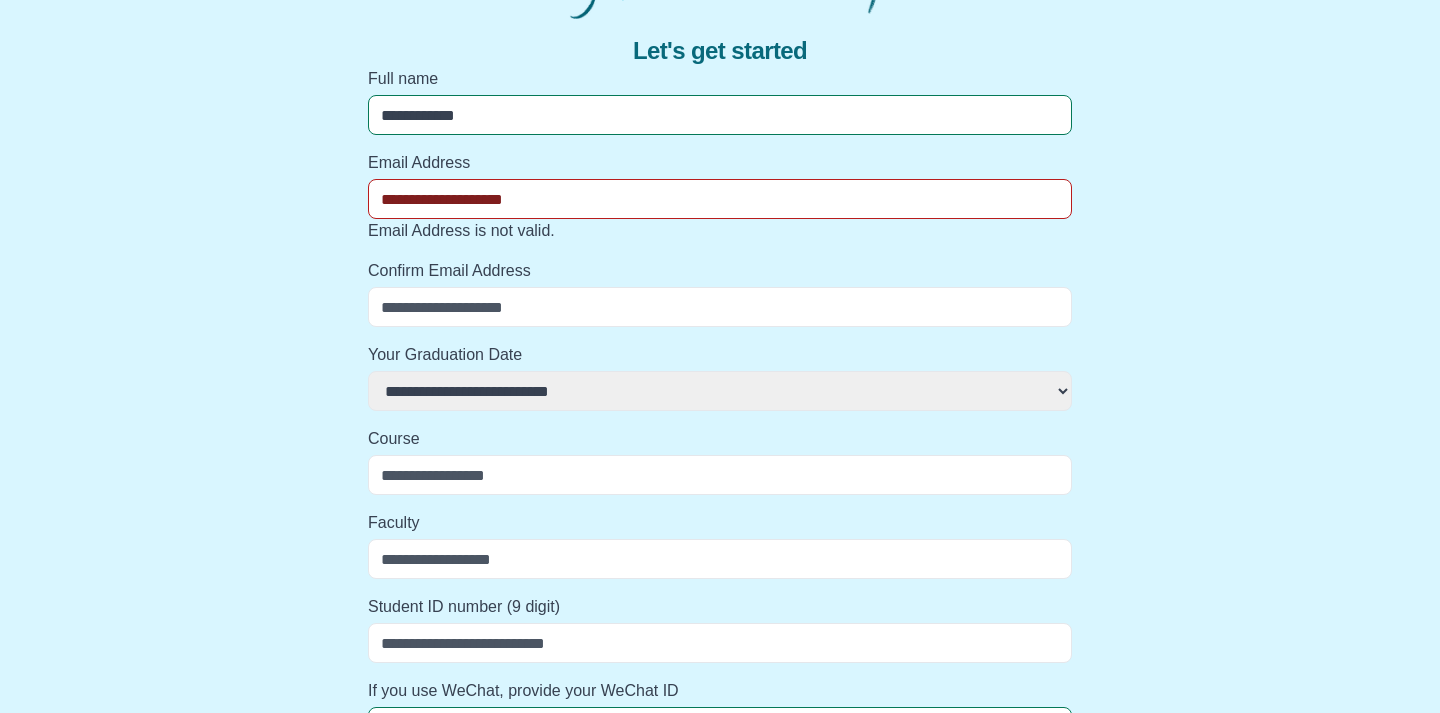 select 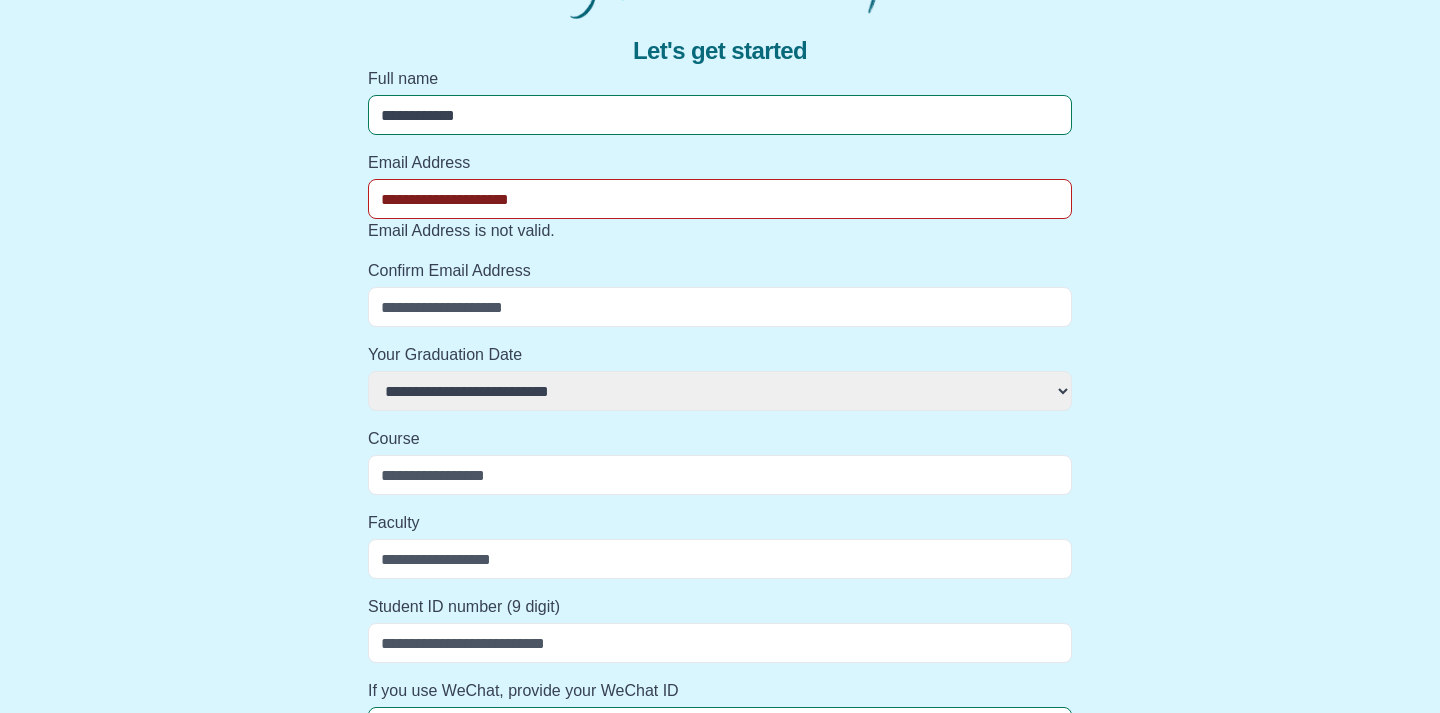 select 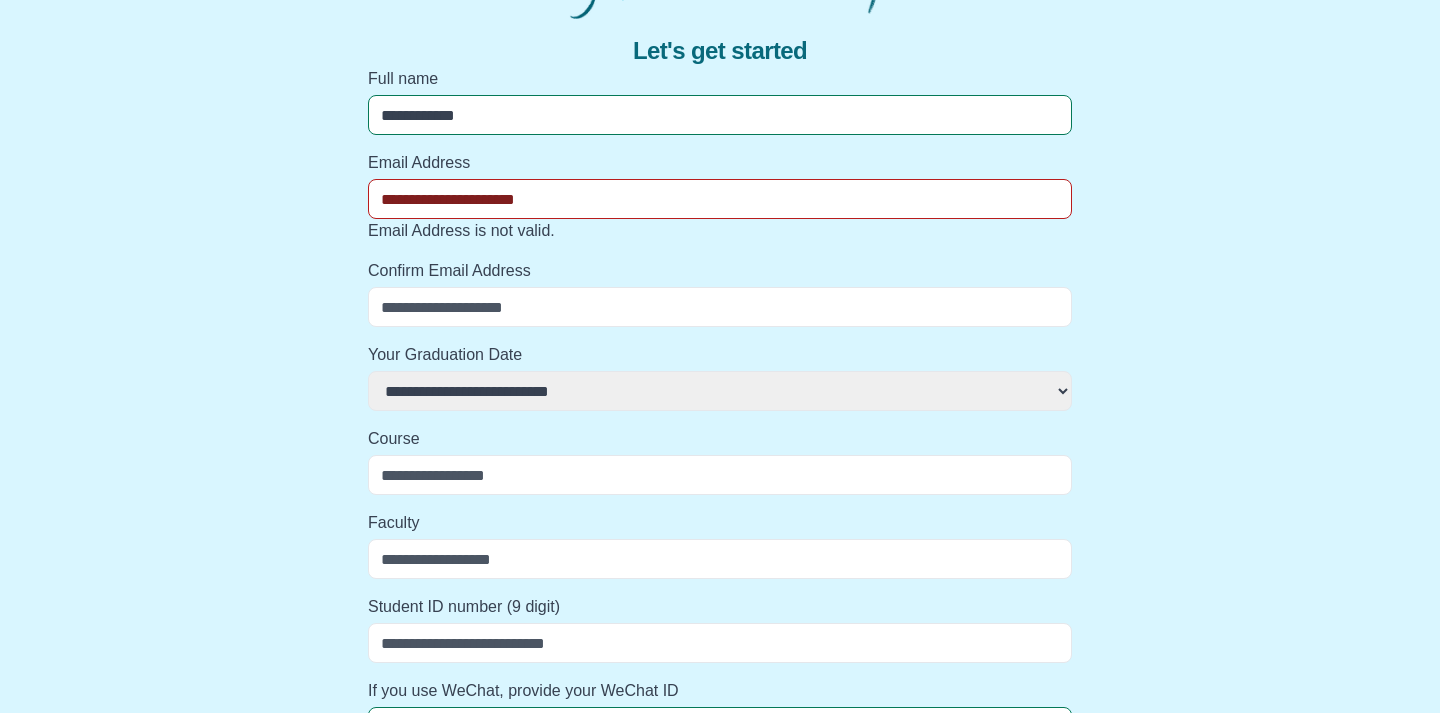 select 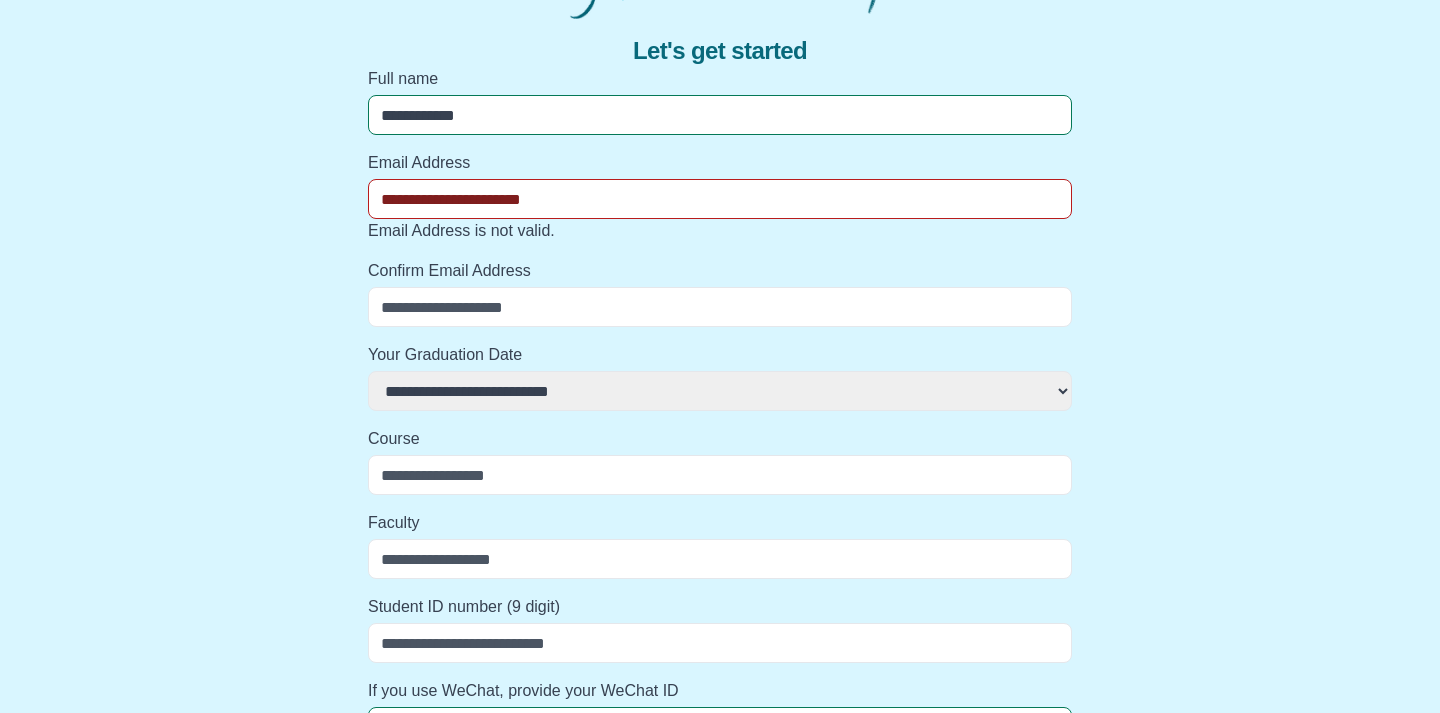 select 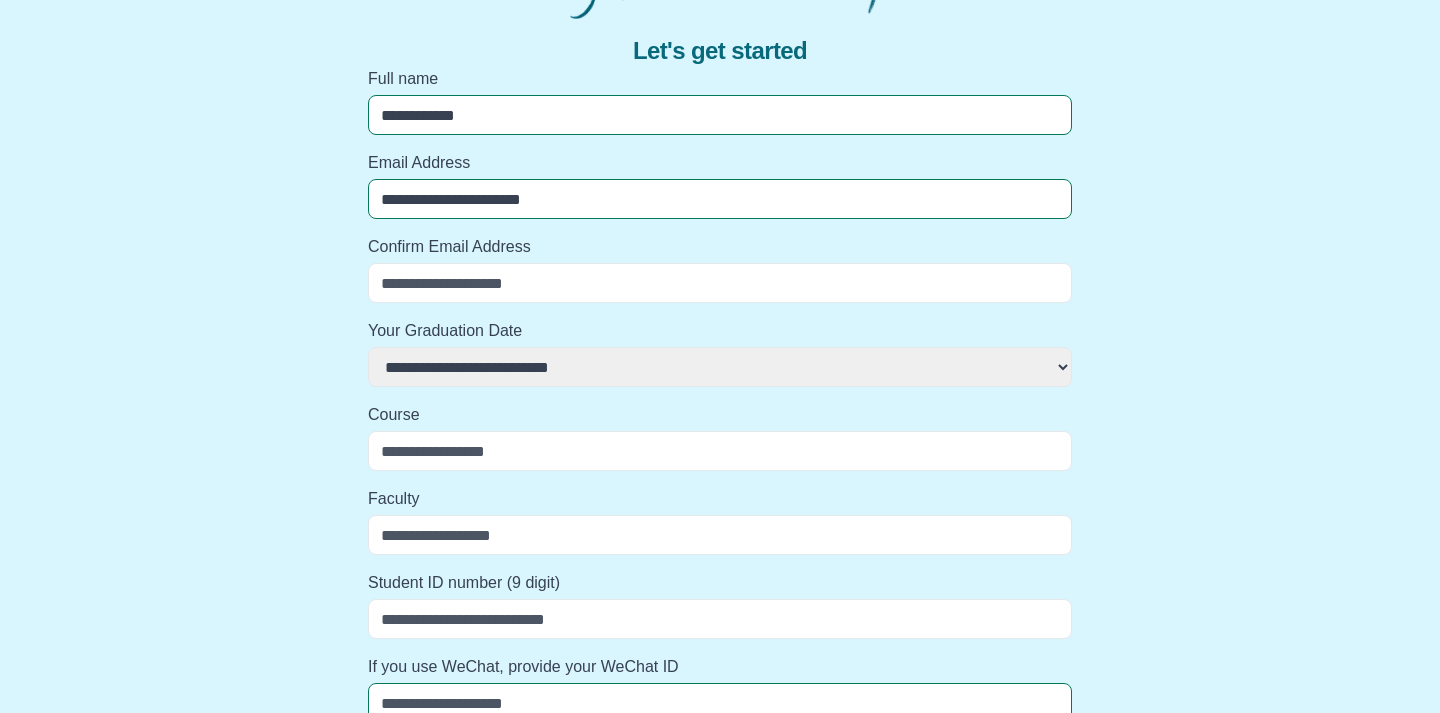 type on "**********" 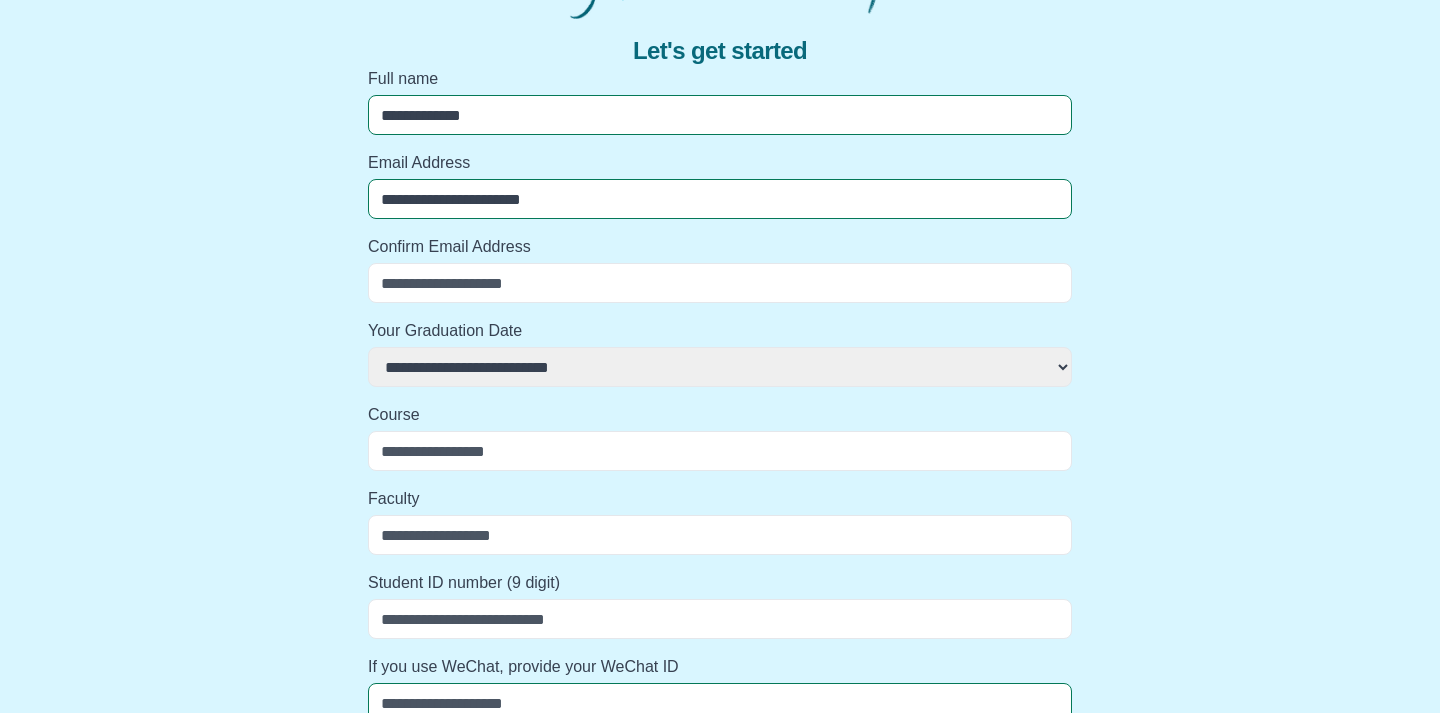 select 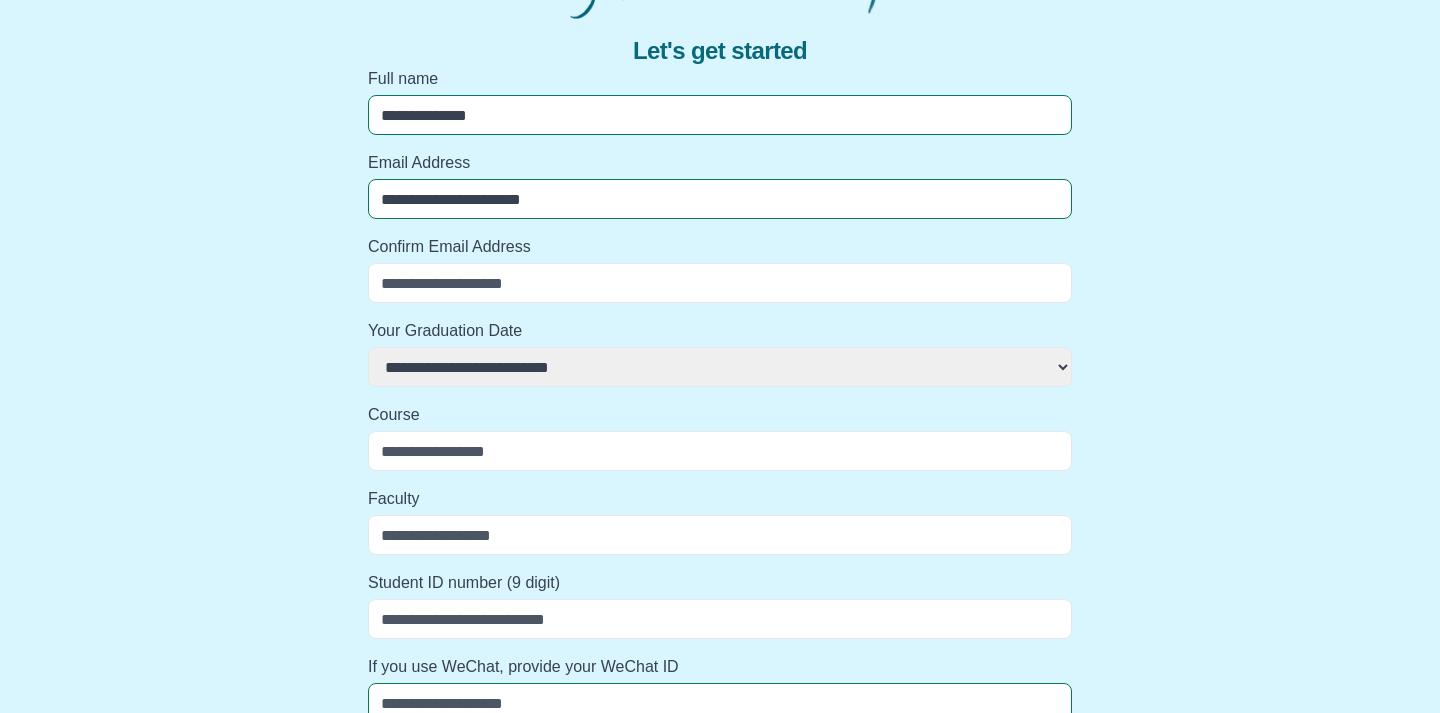 select 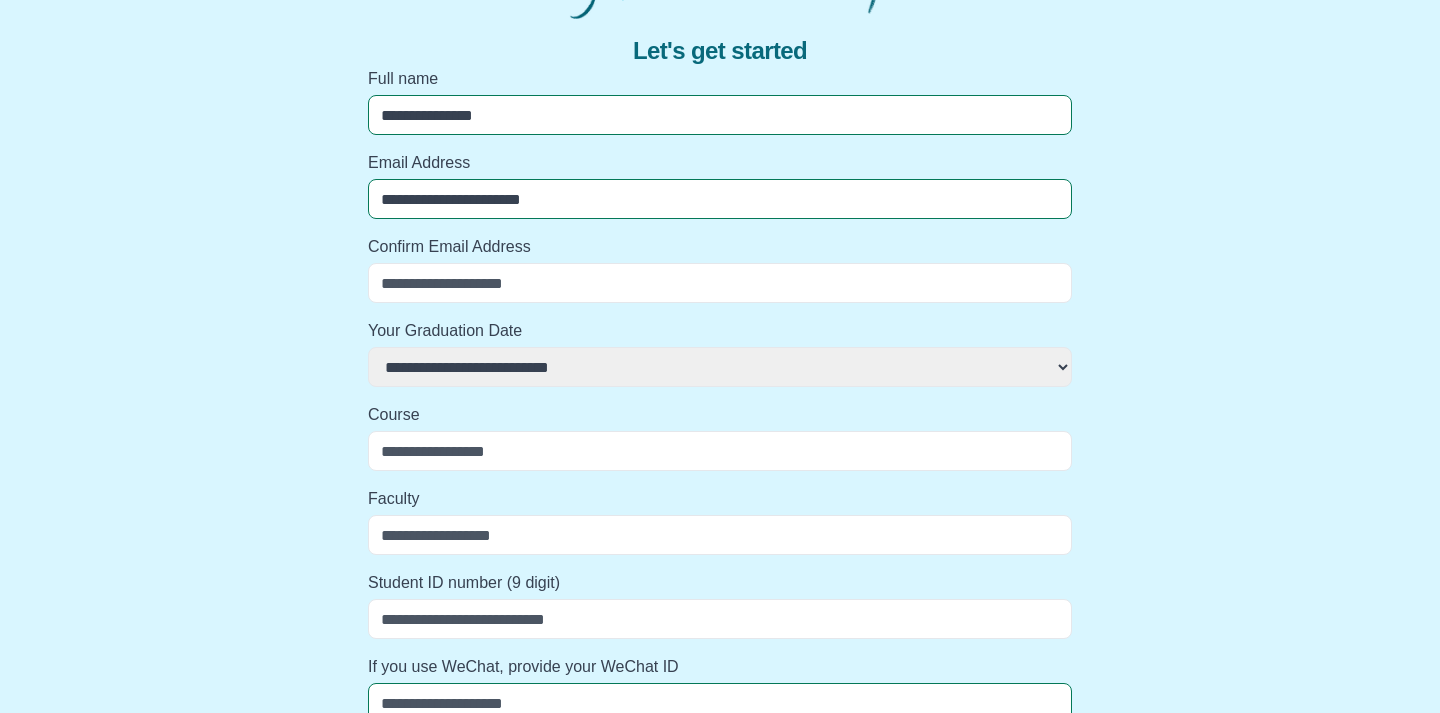 select 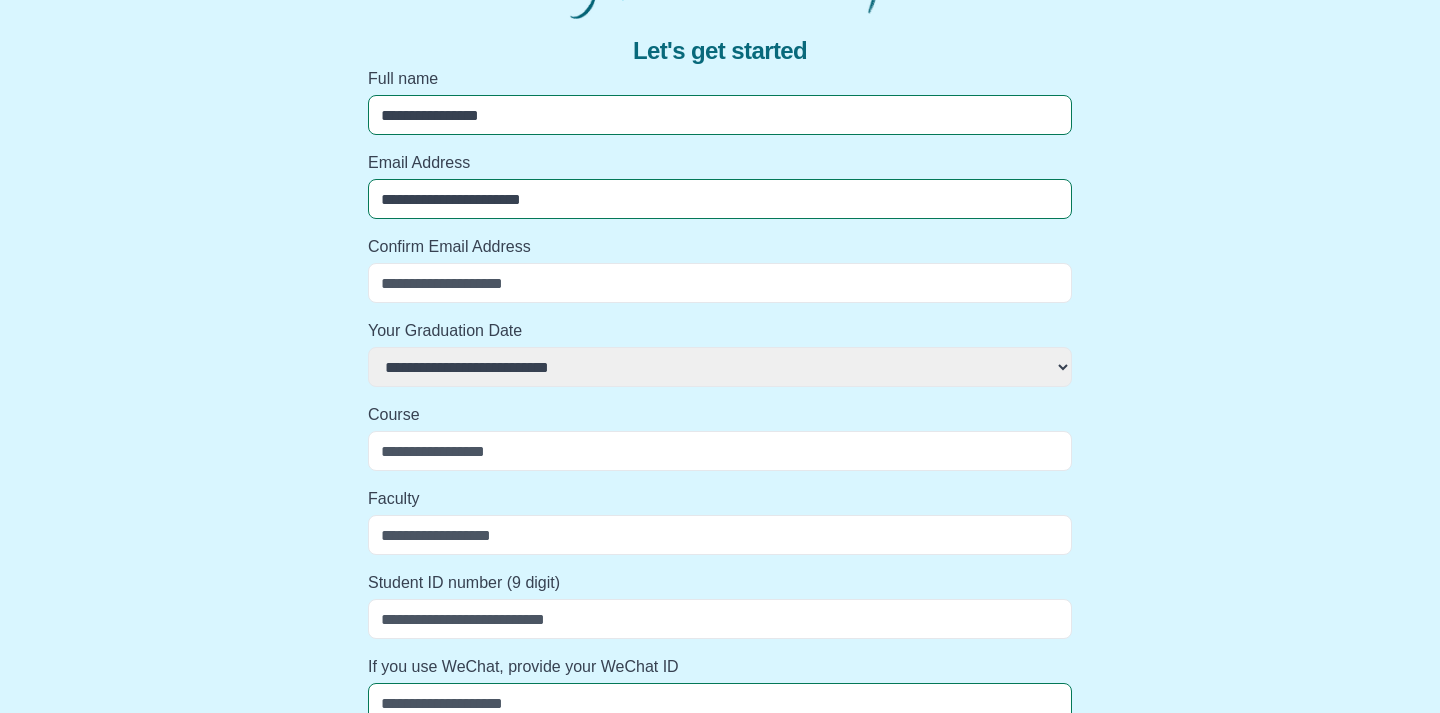 select 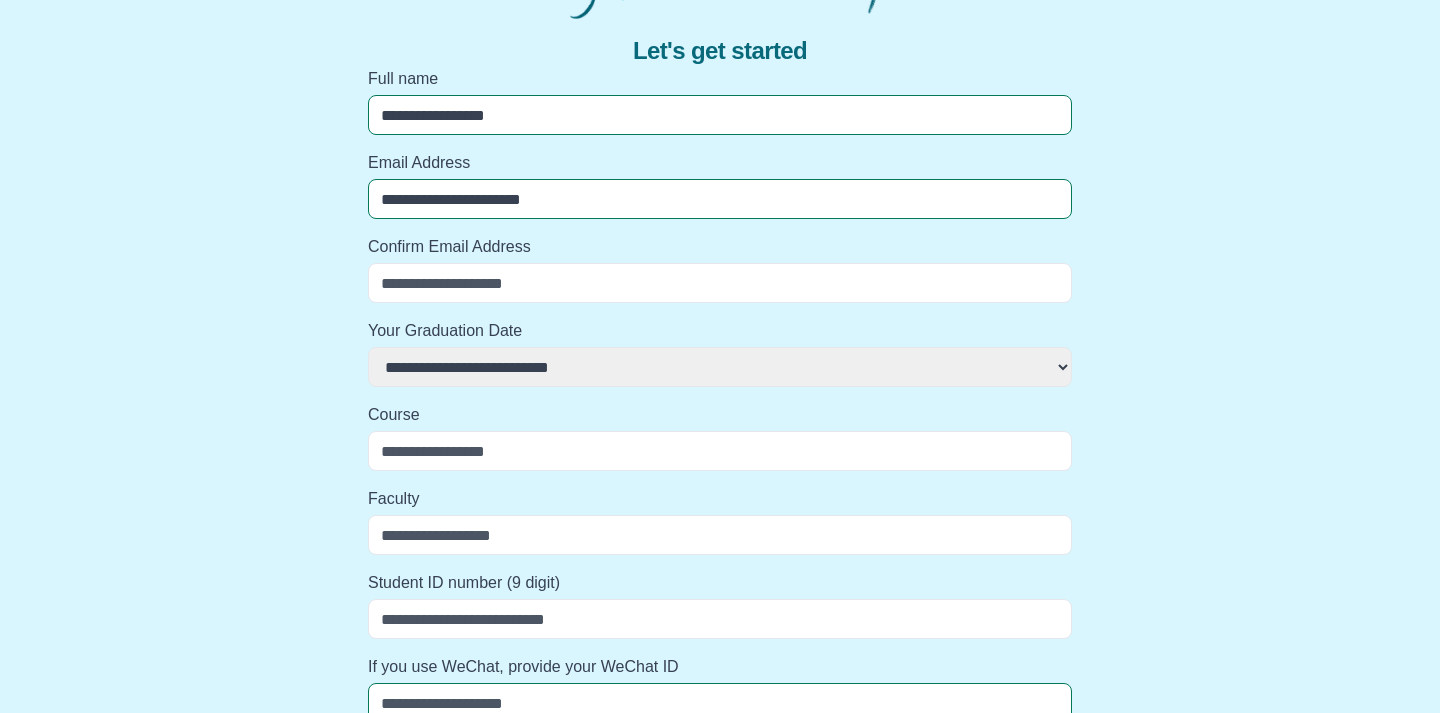 select 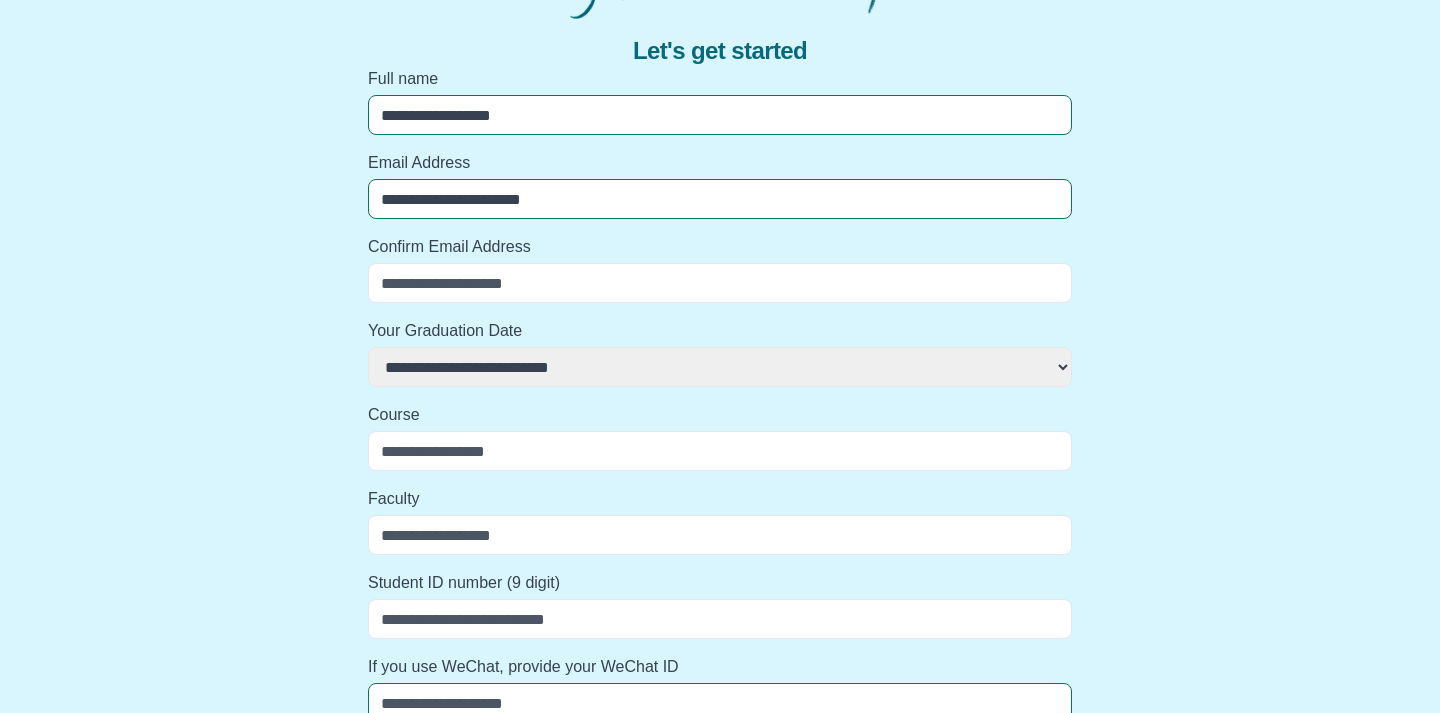 select 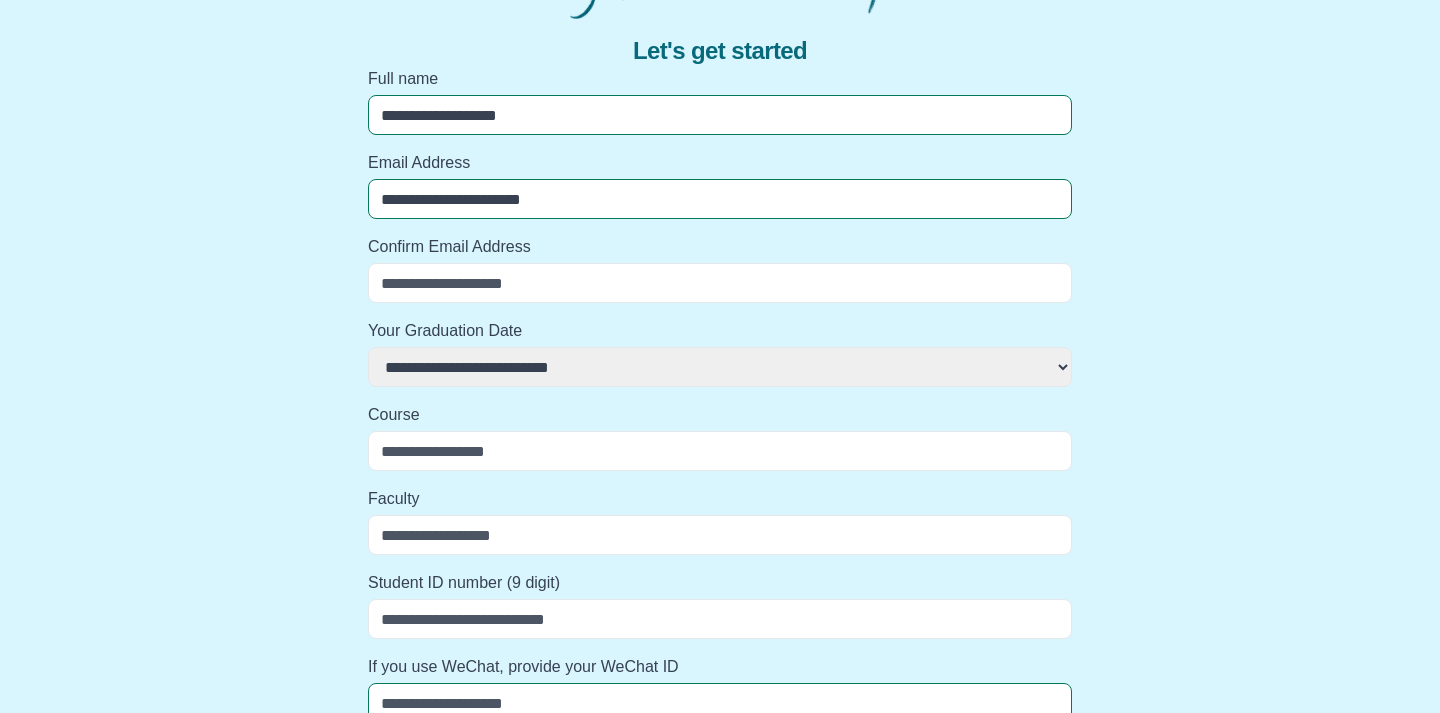 select 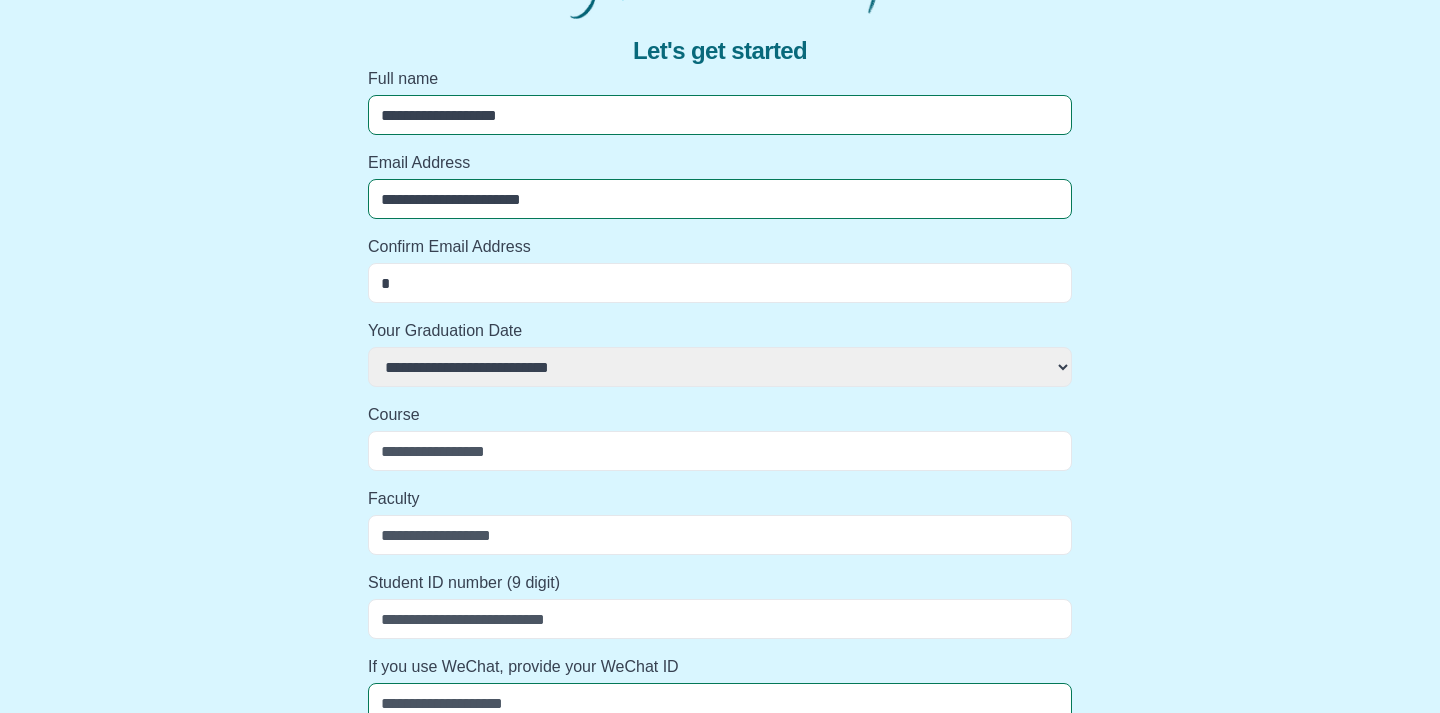 select 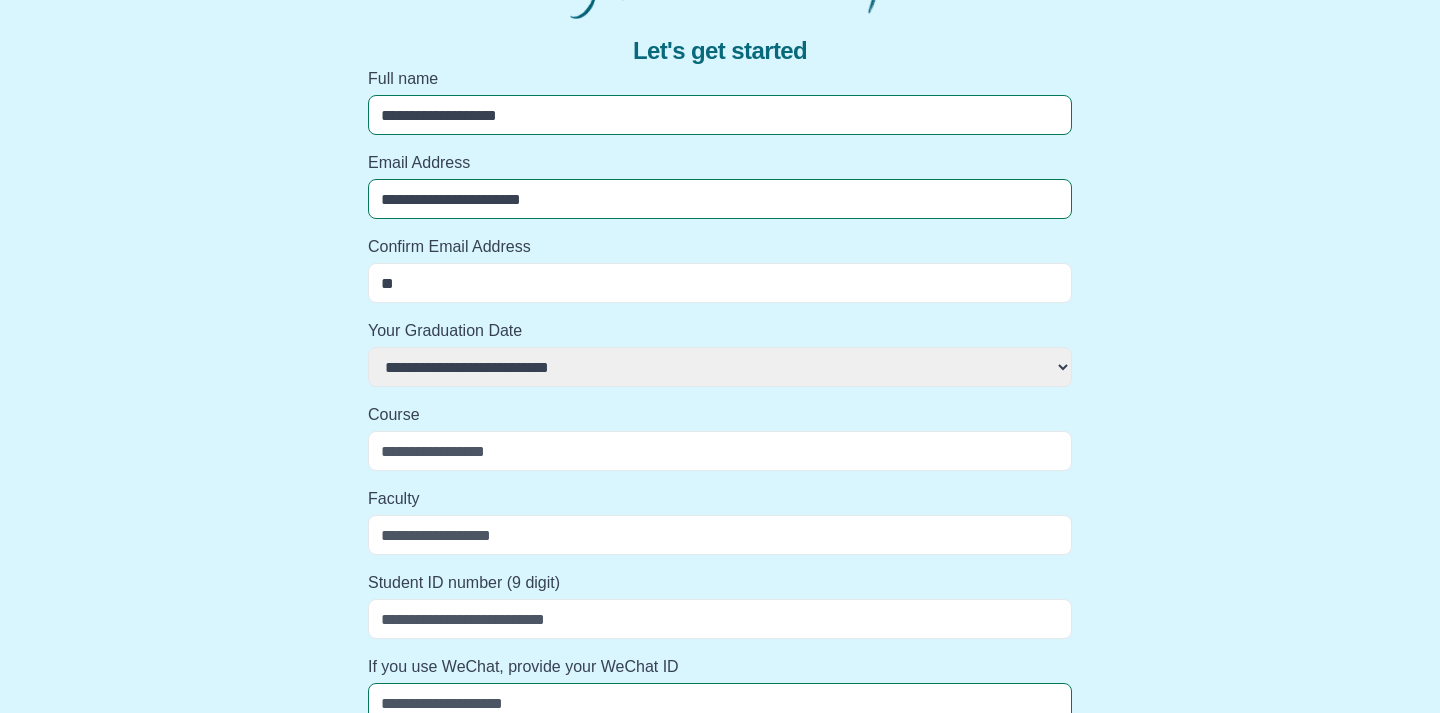 select 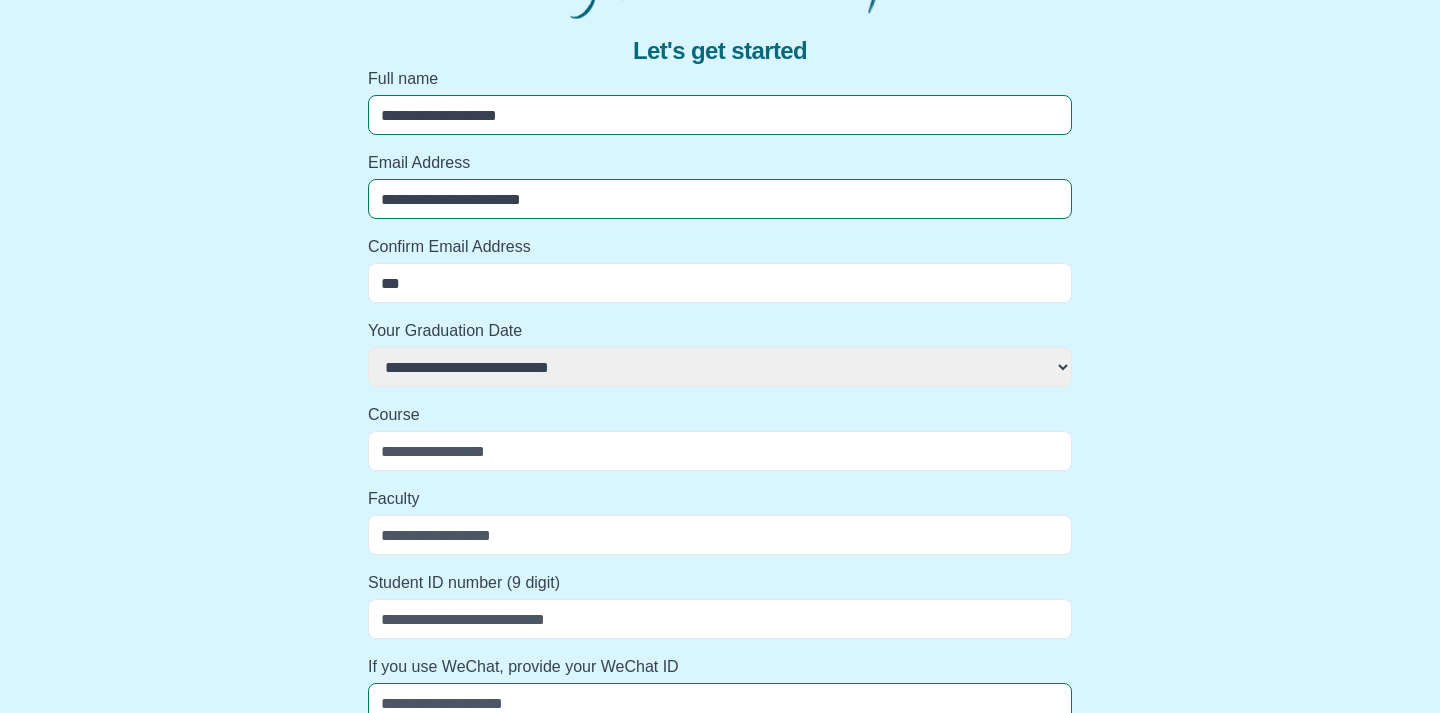 select 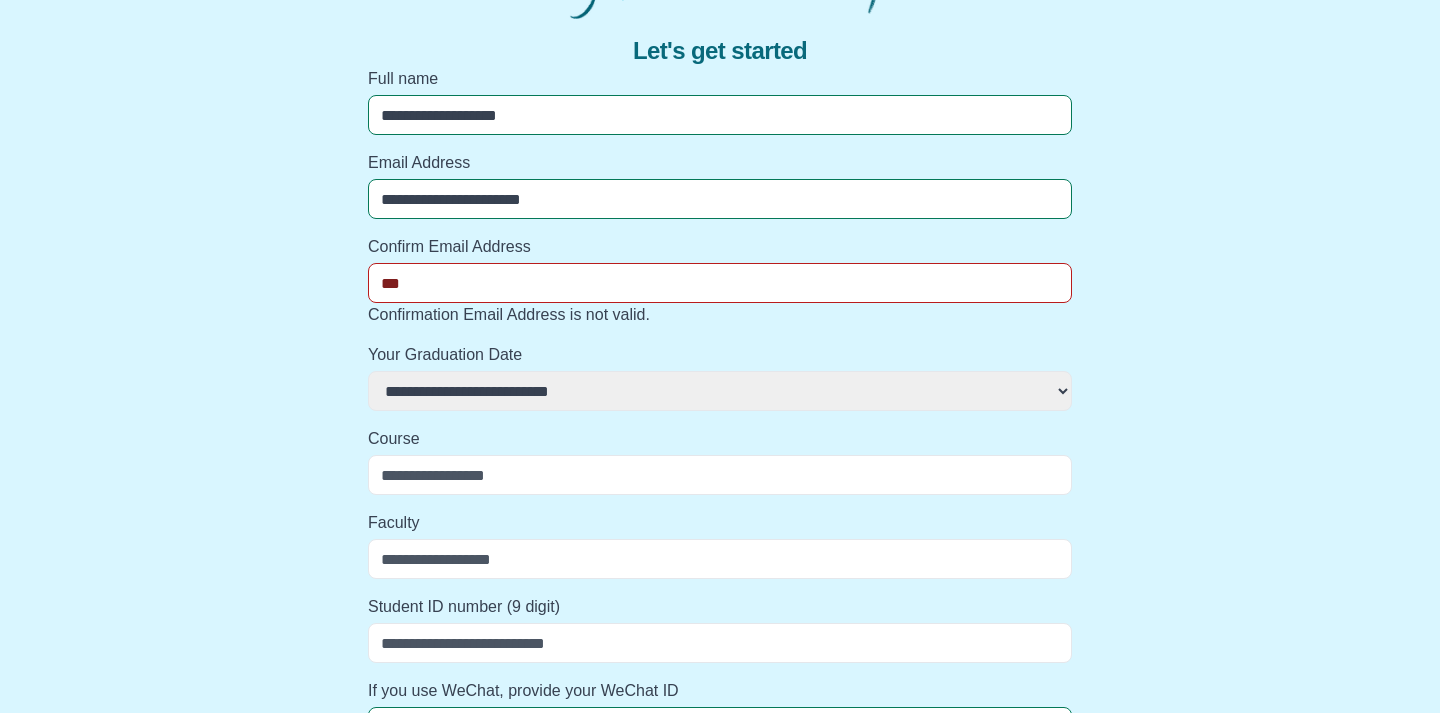 type on "****" 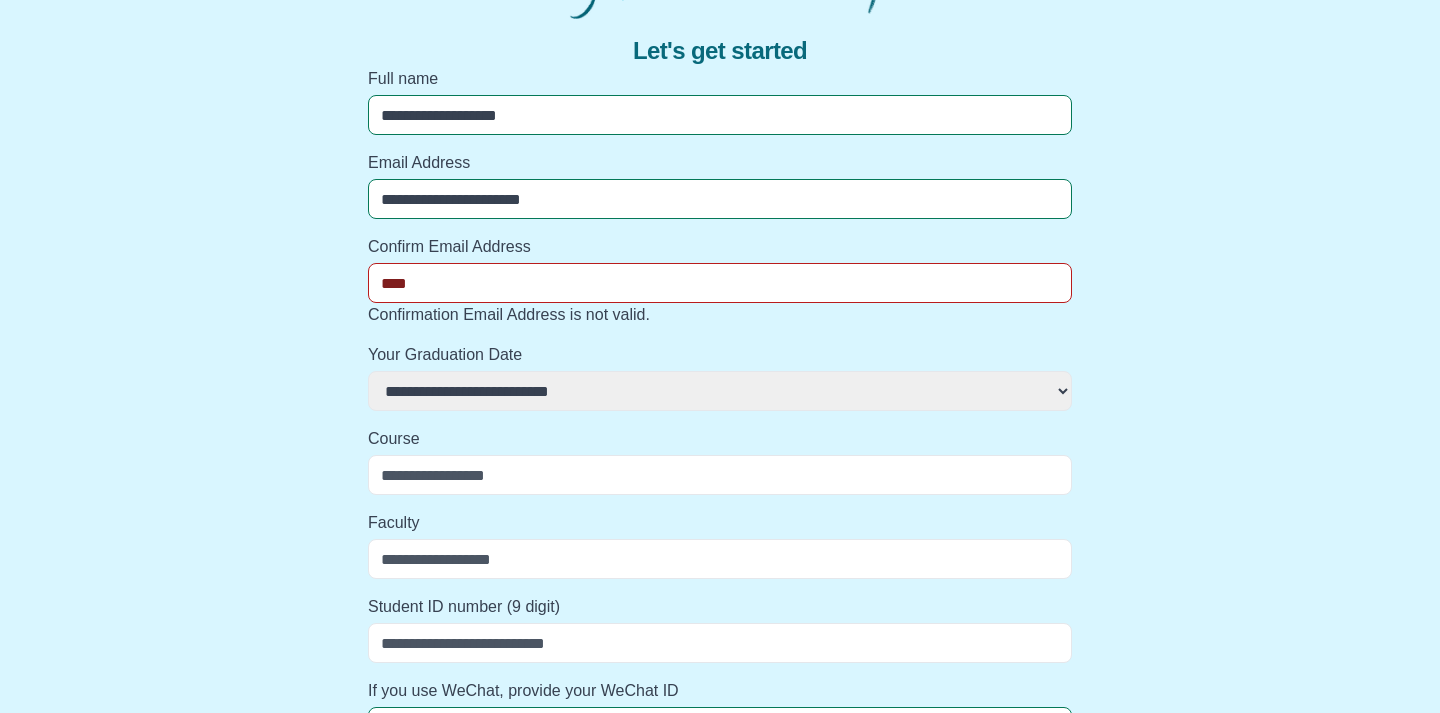 select 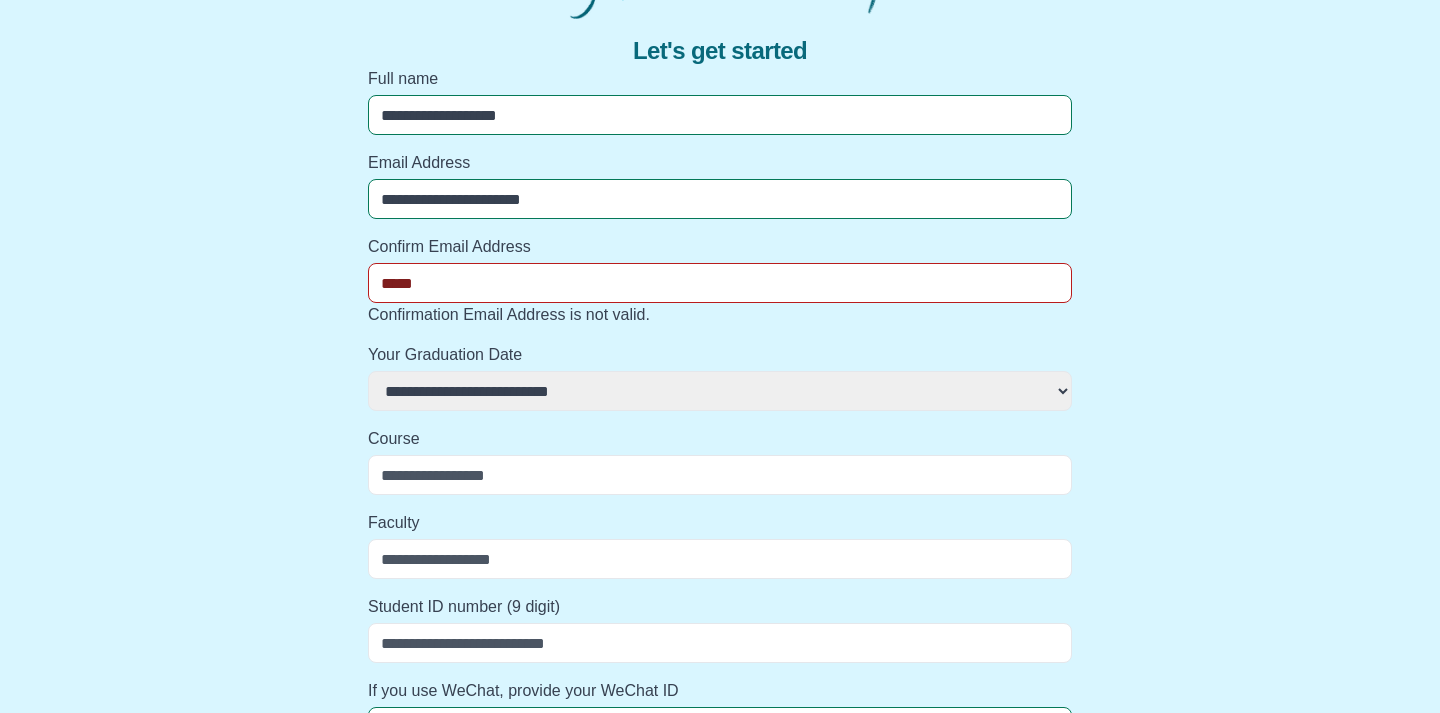 select 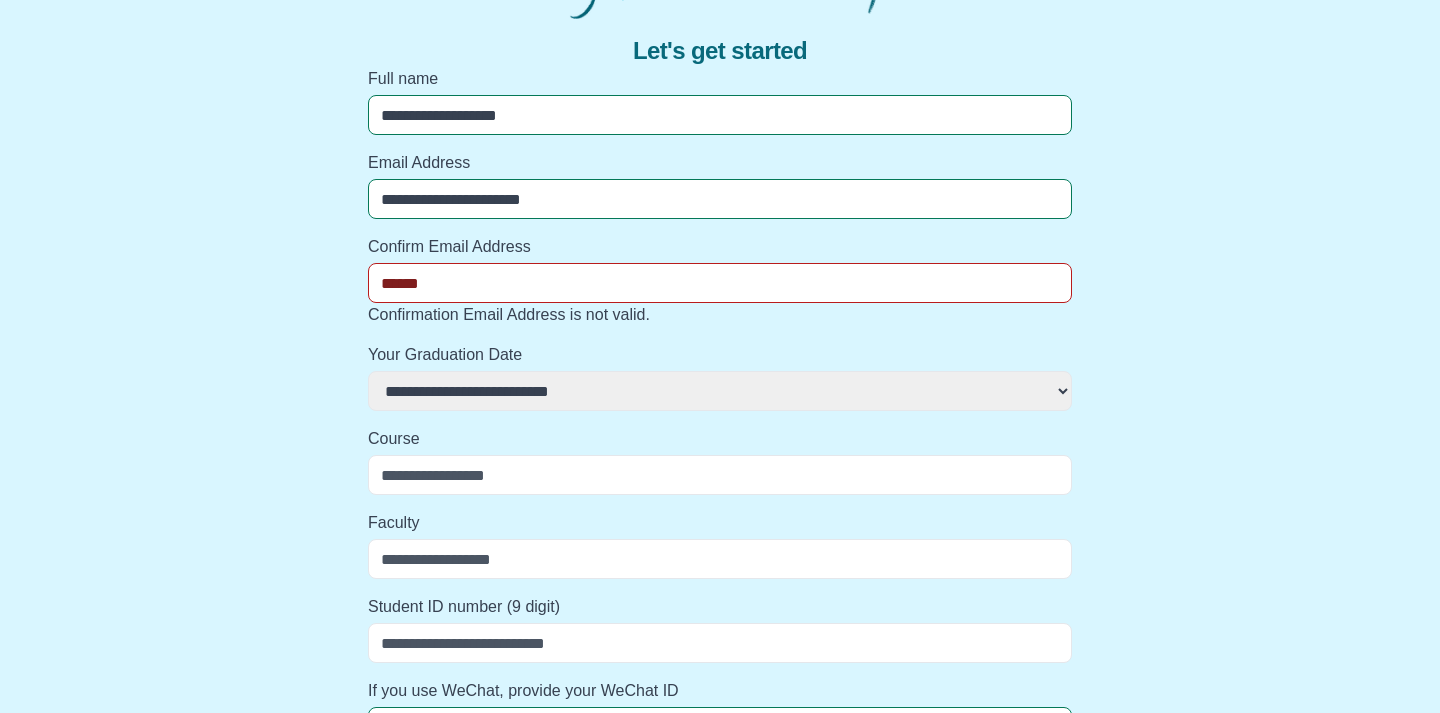 select 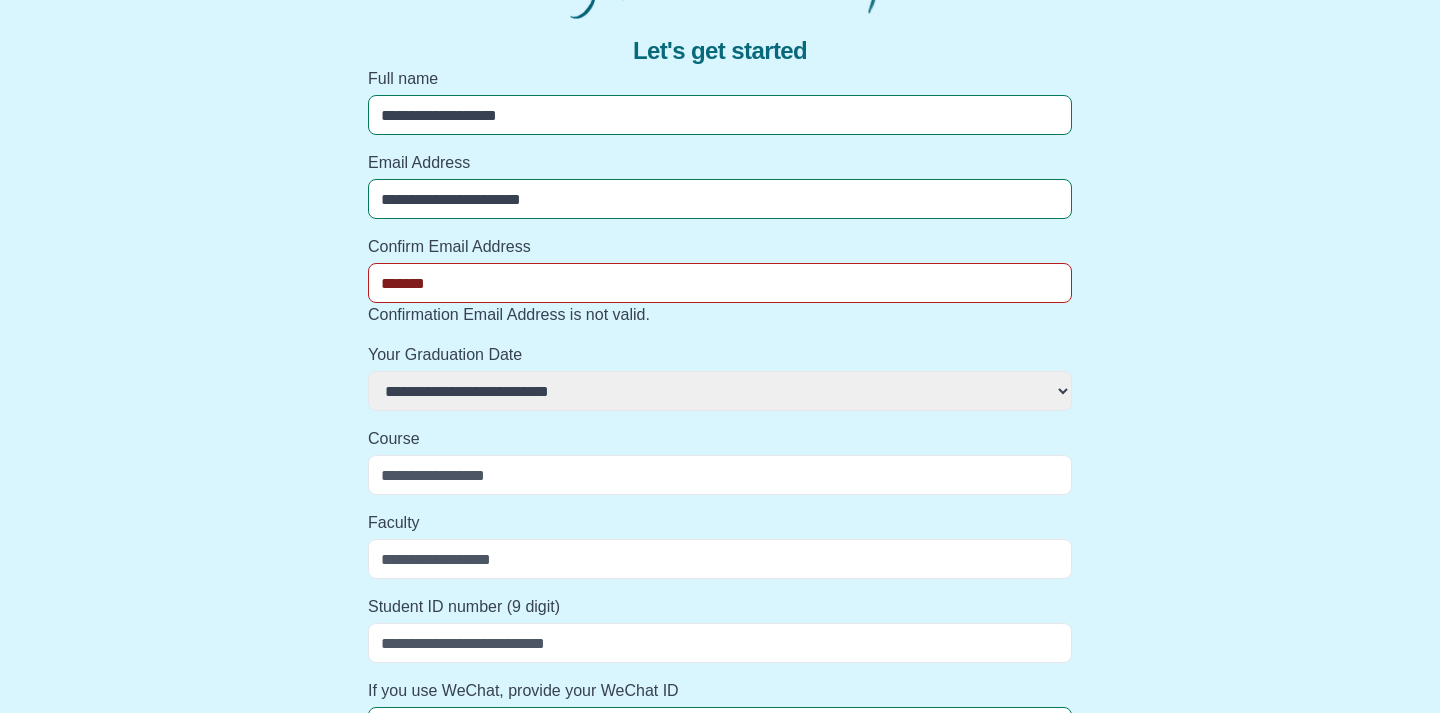 select 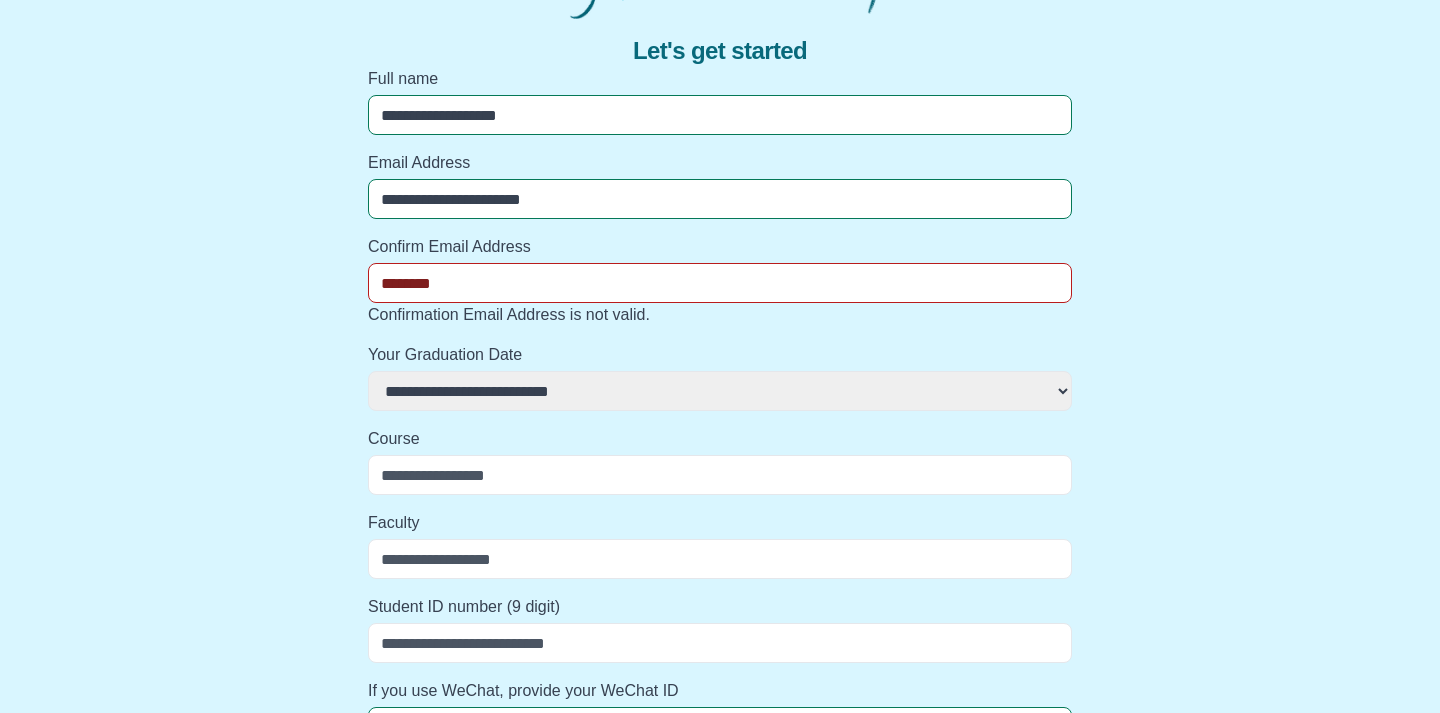 select 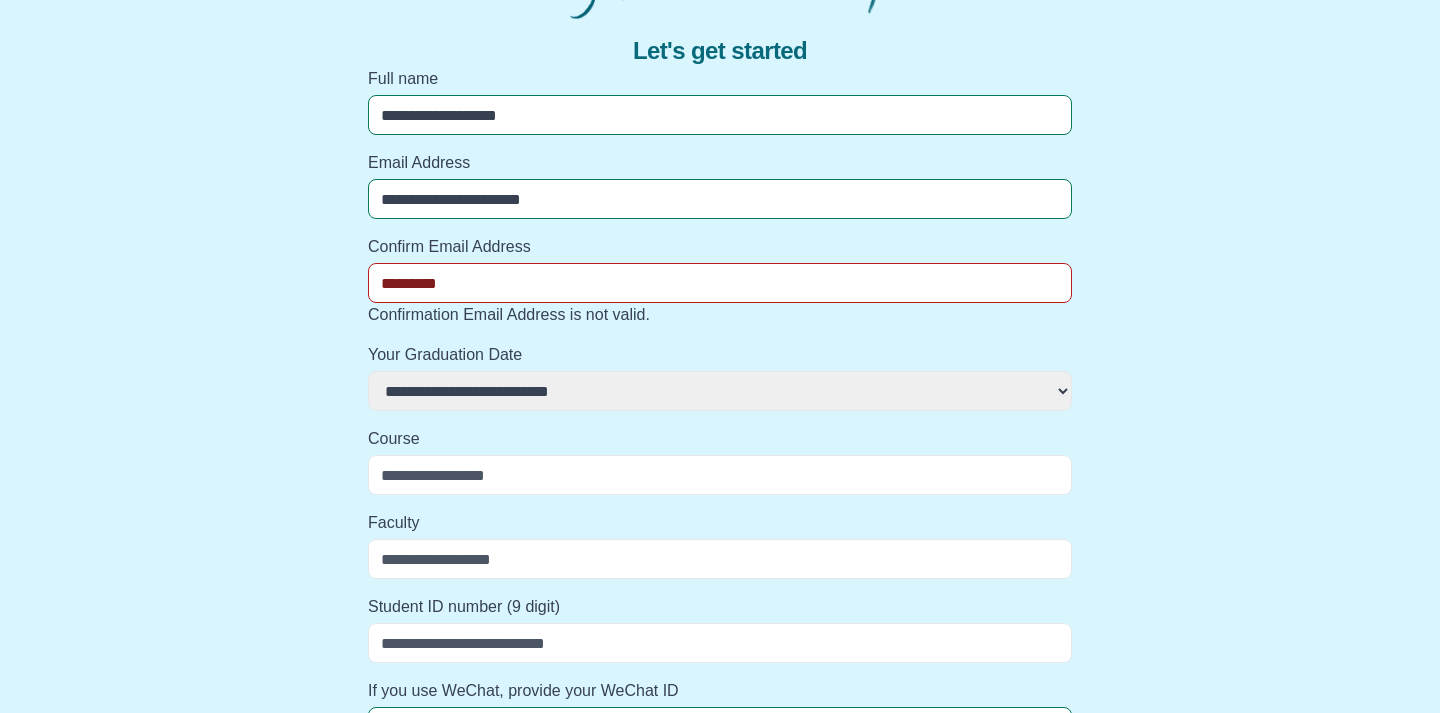 select 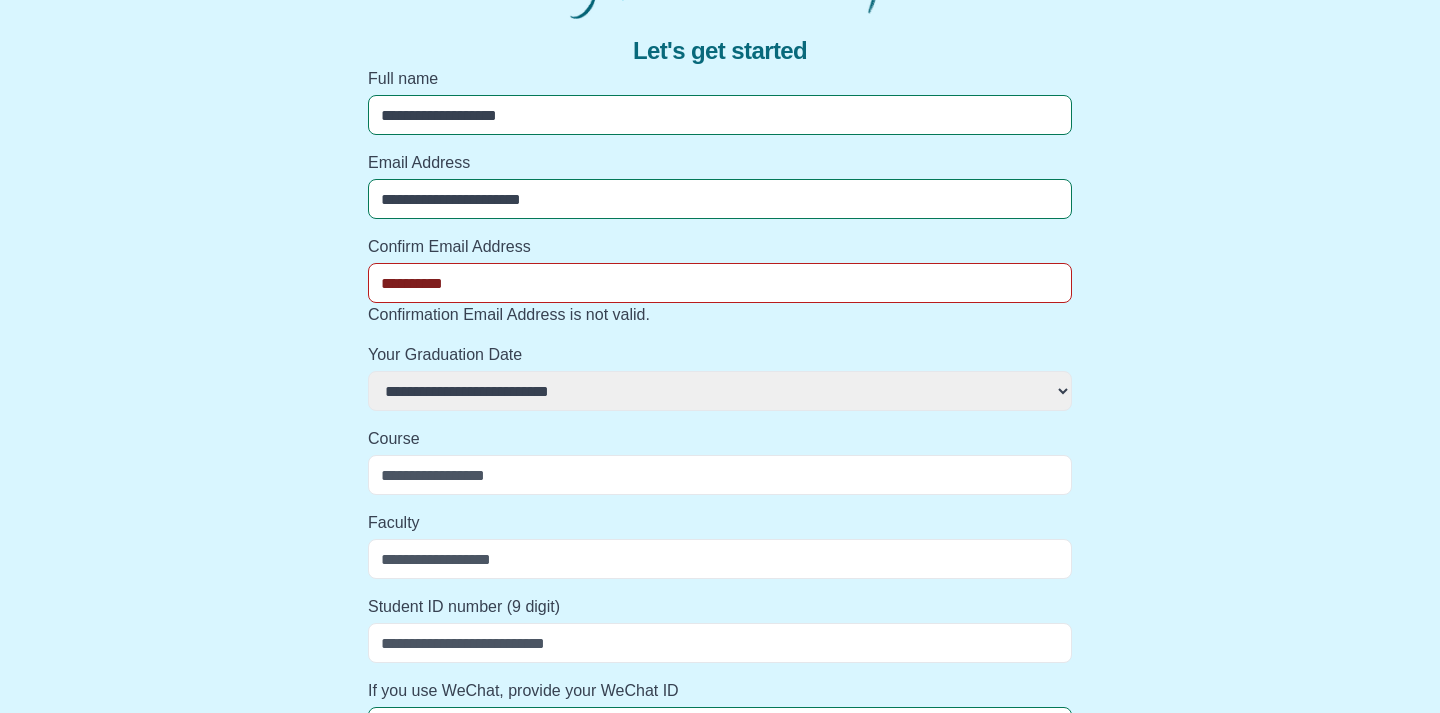 select 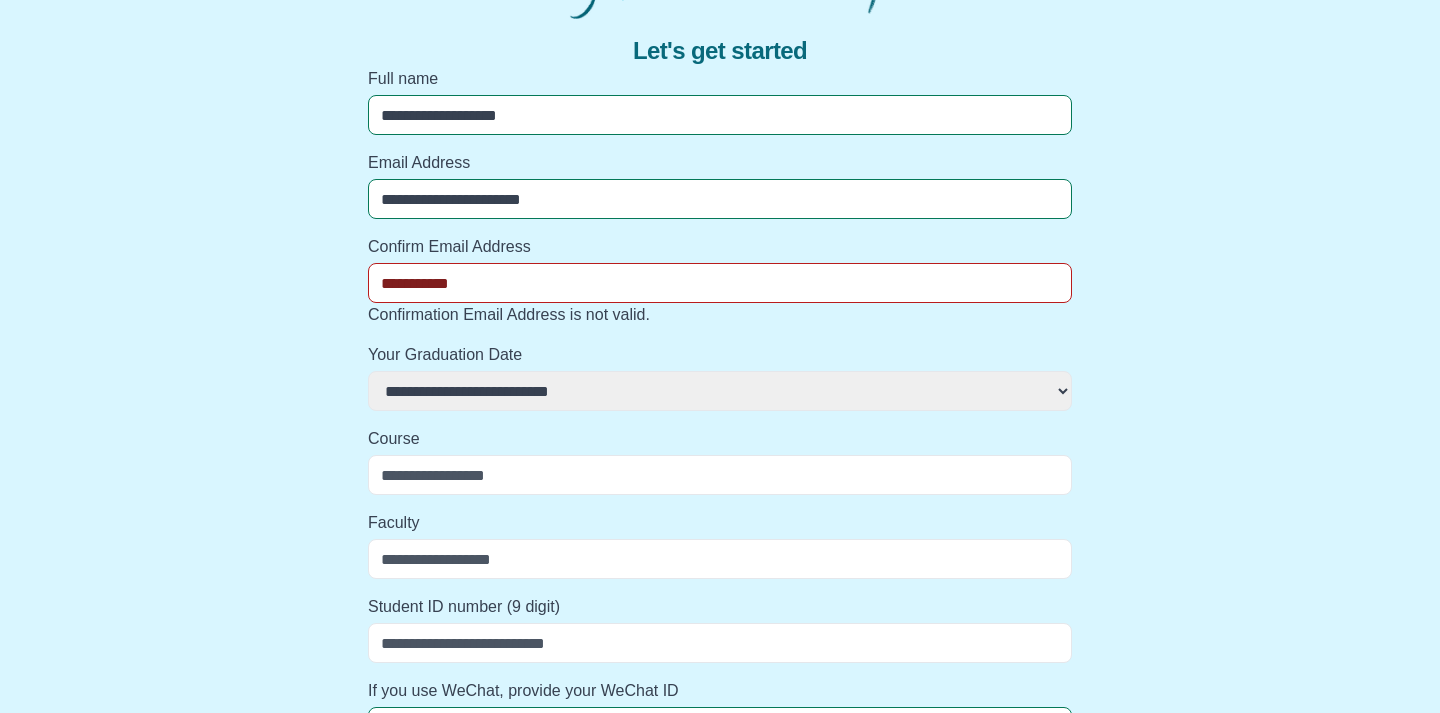 select 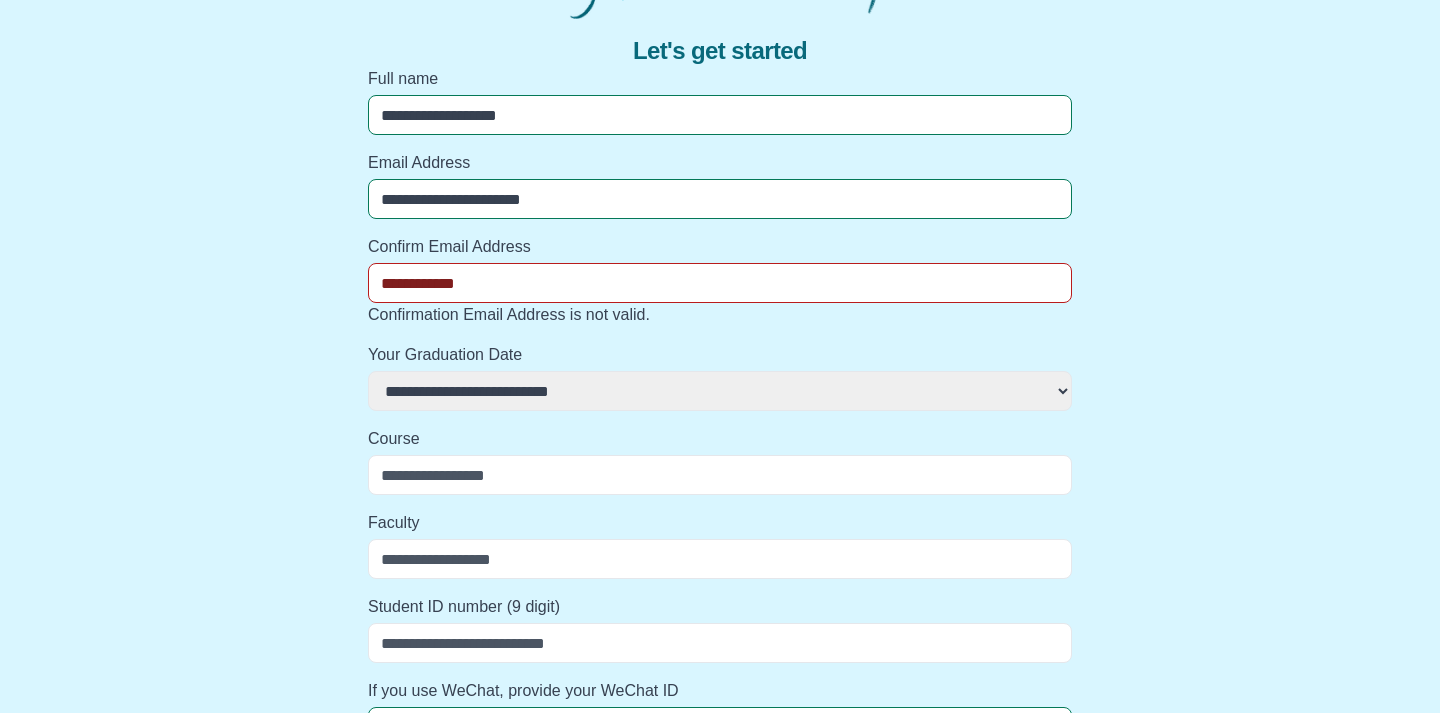 select 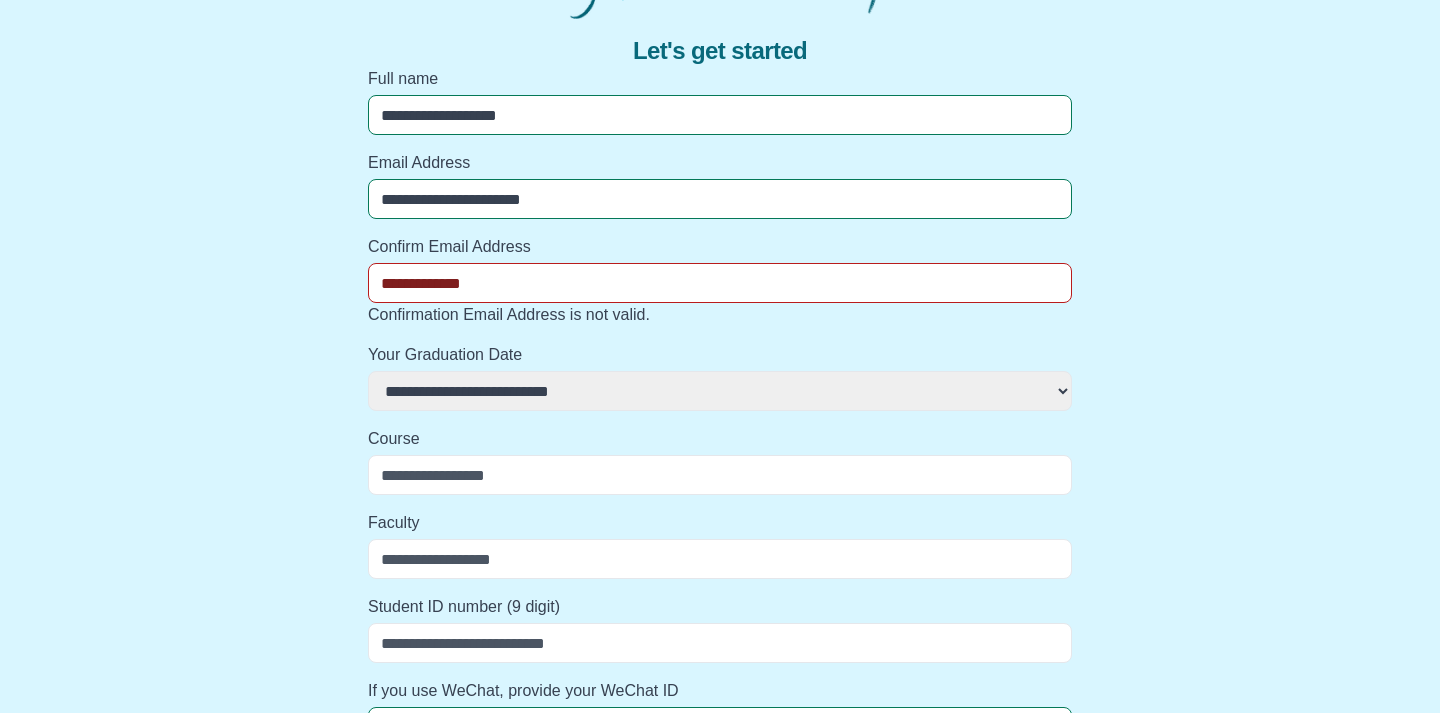 select 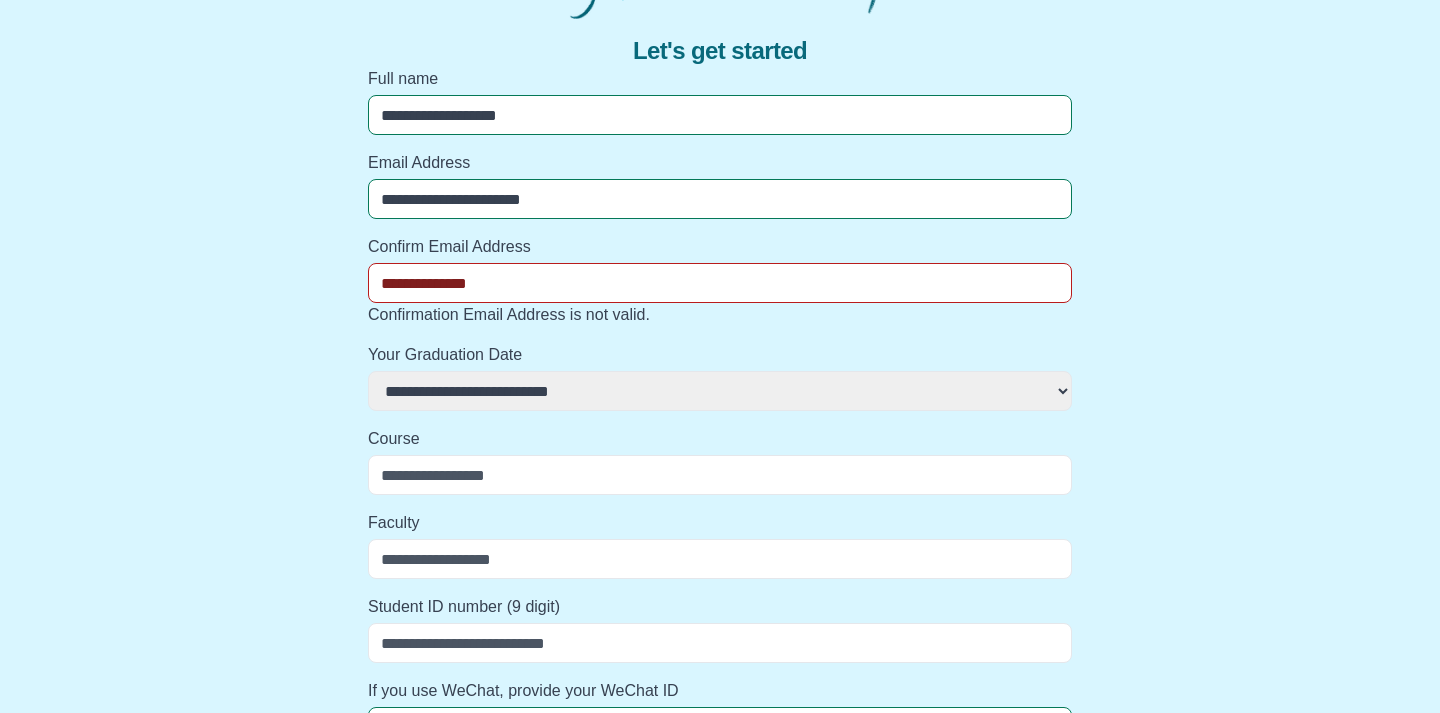 select 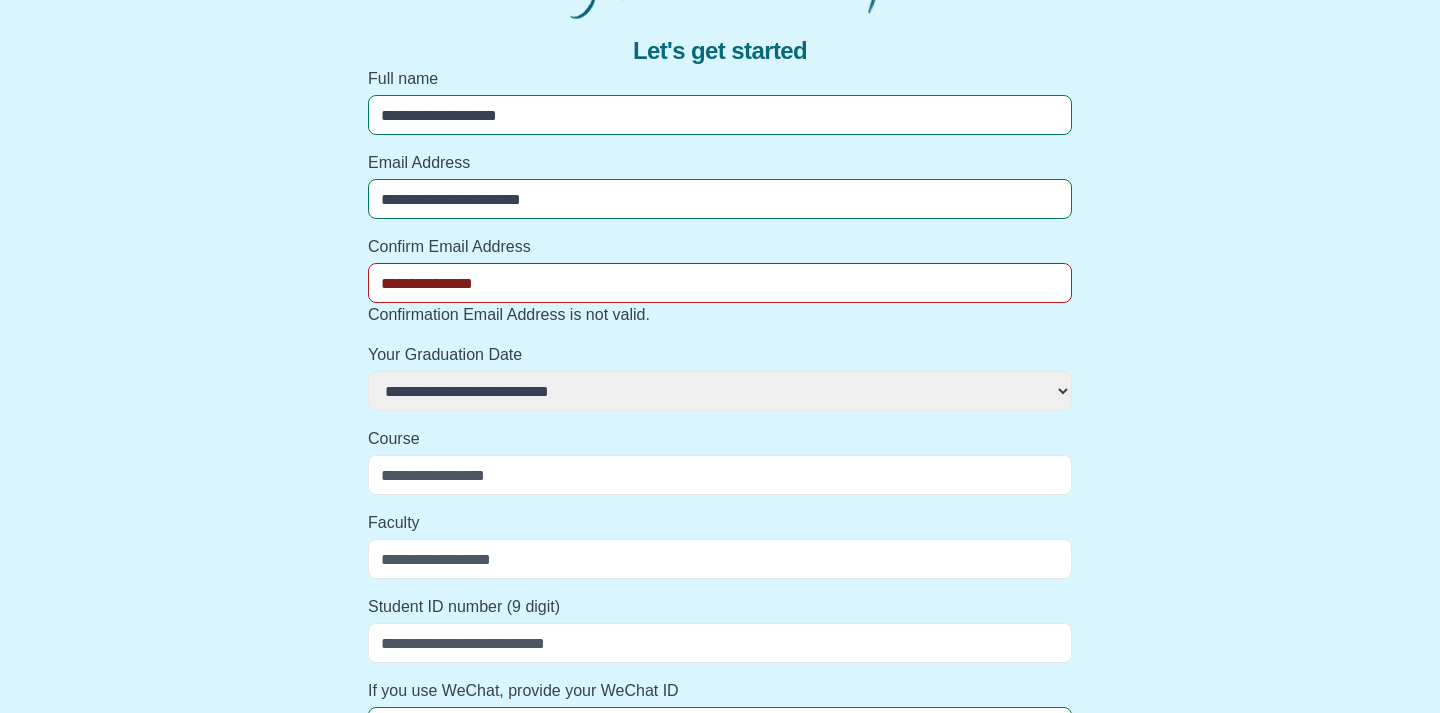select 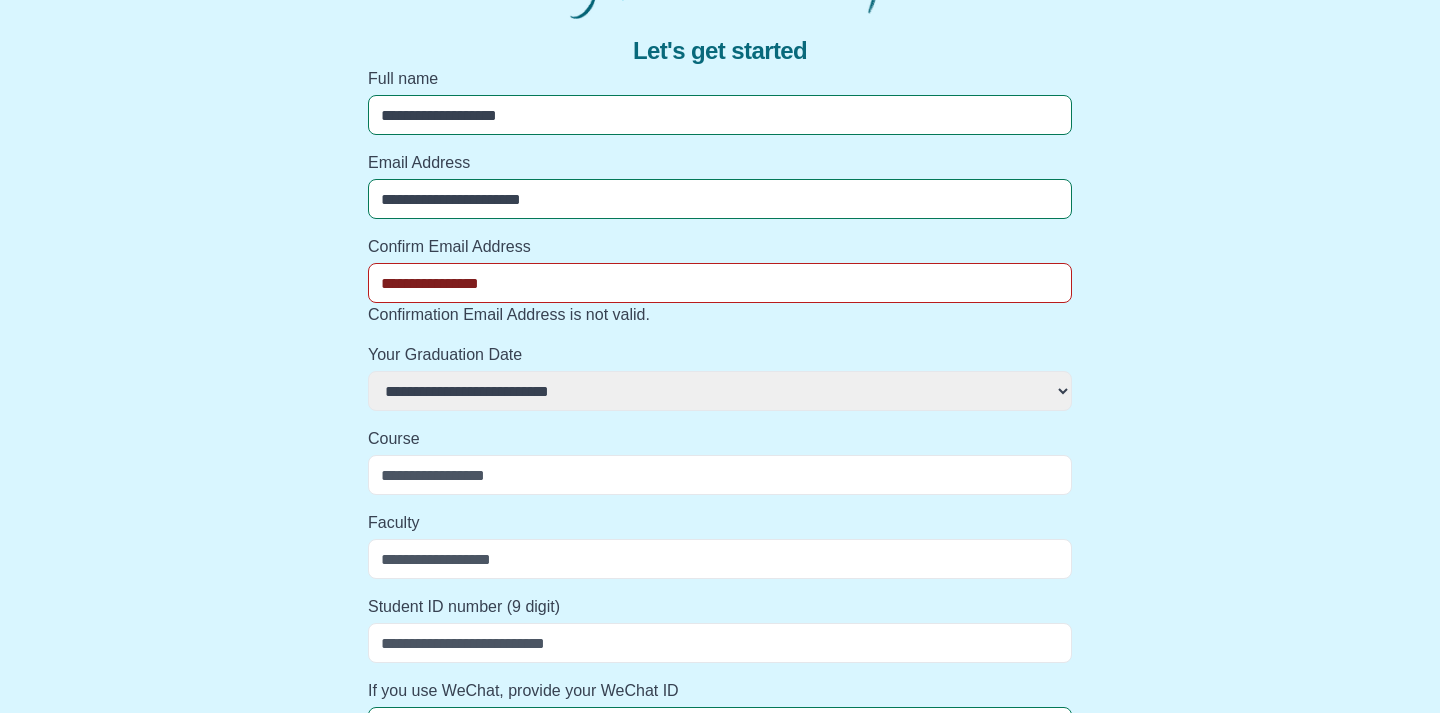 select 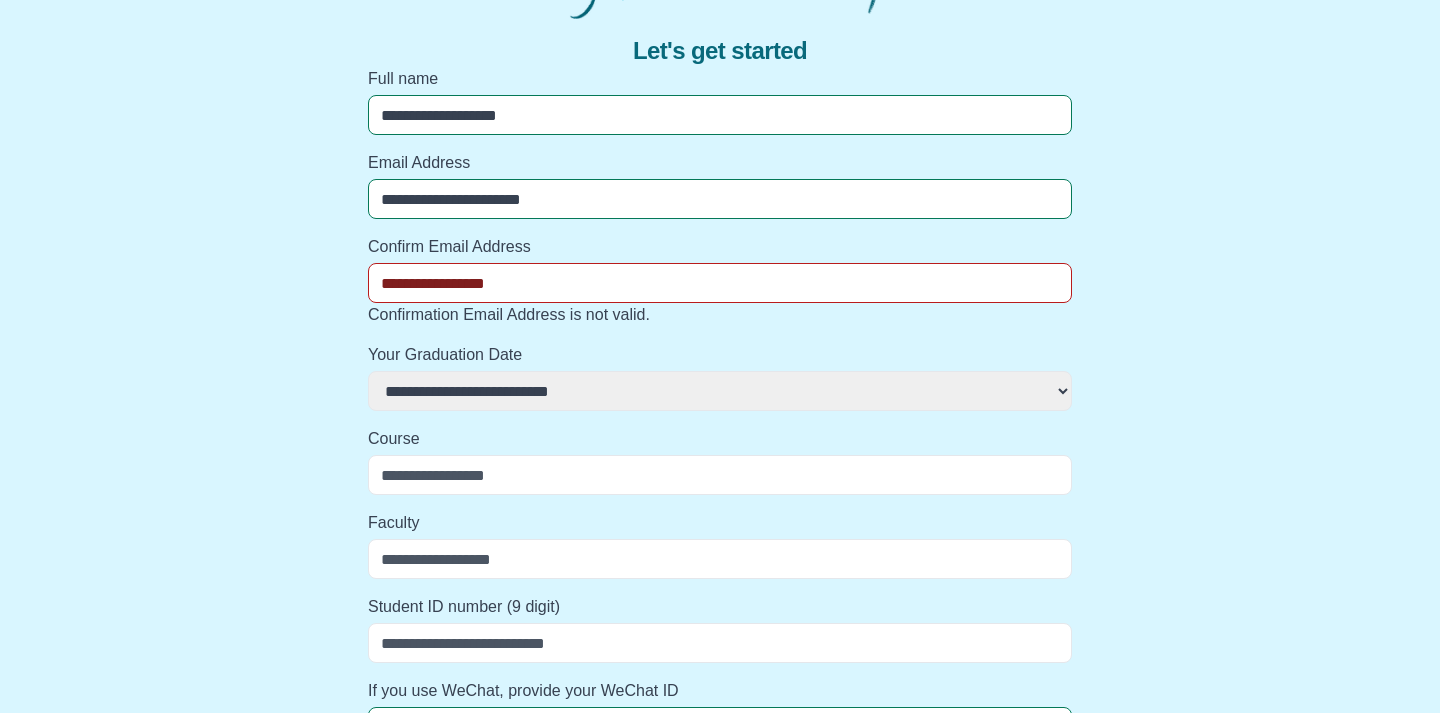 select 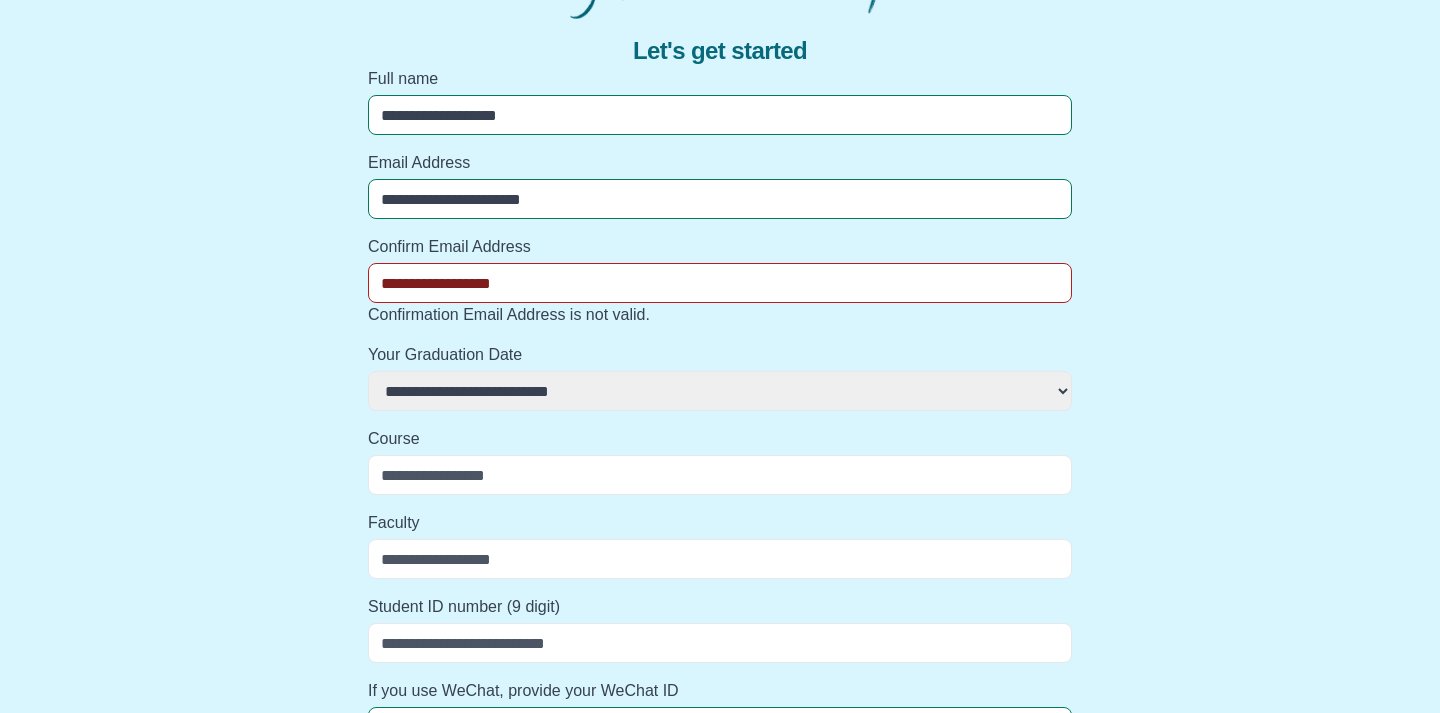 select 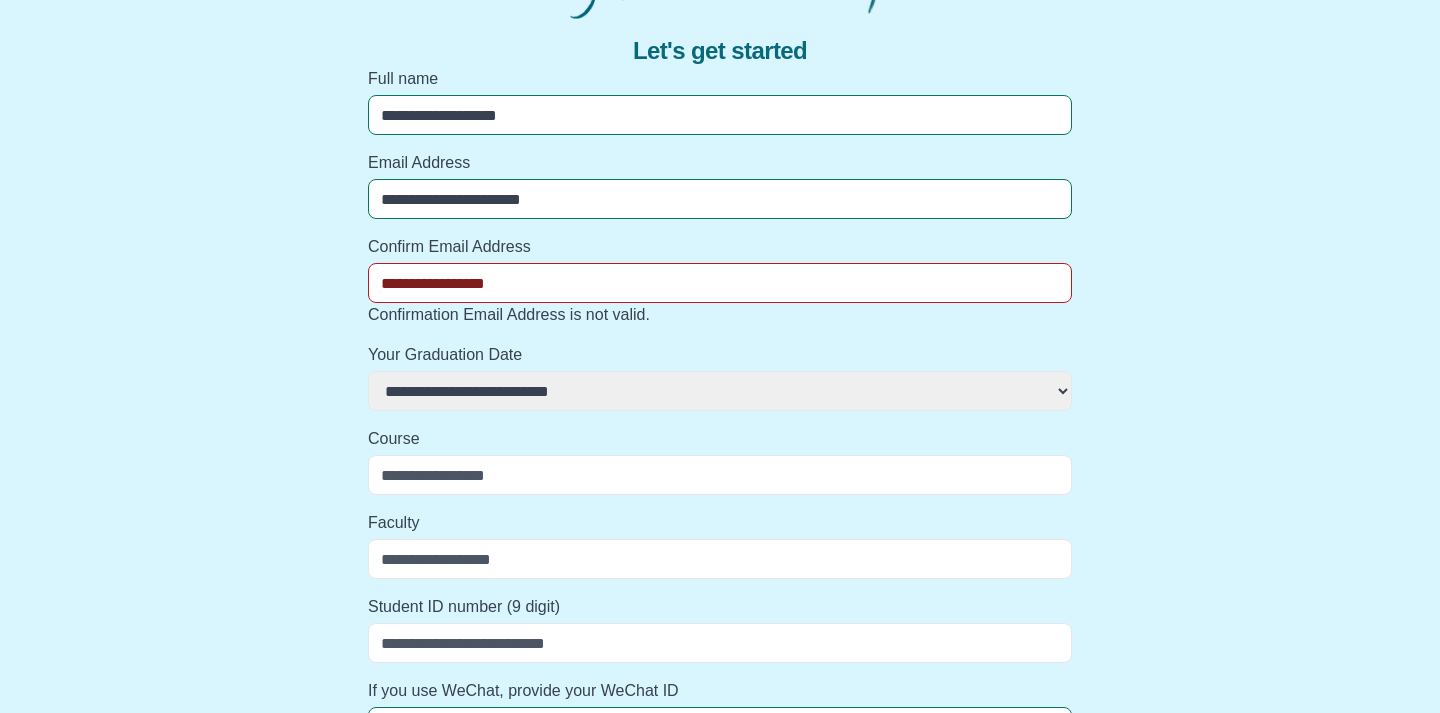 select 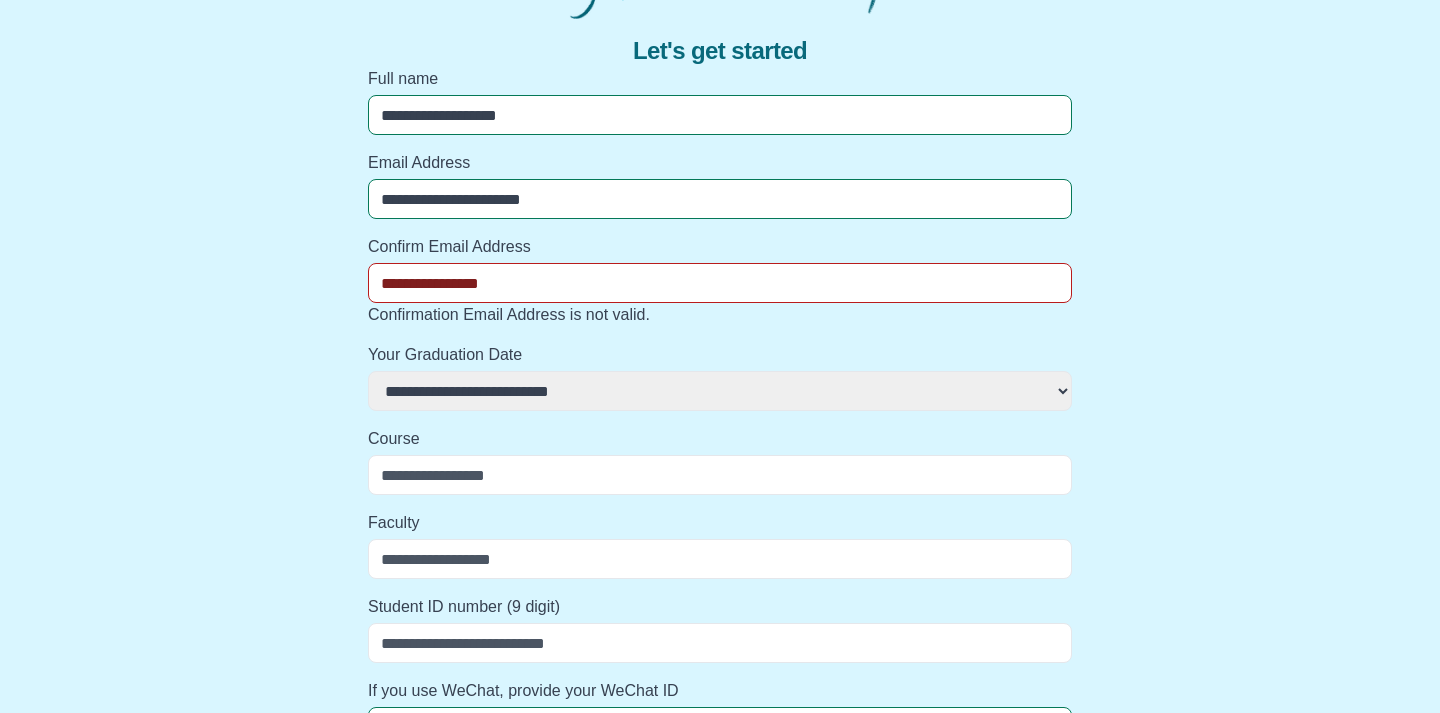 select 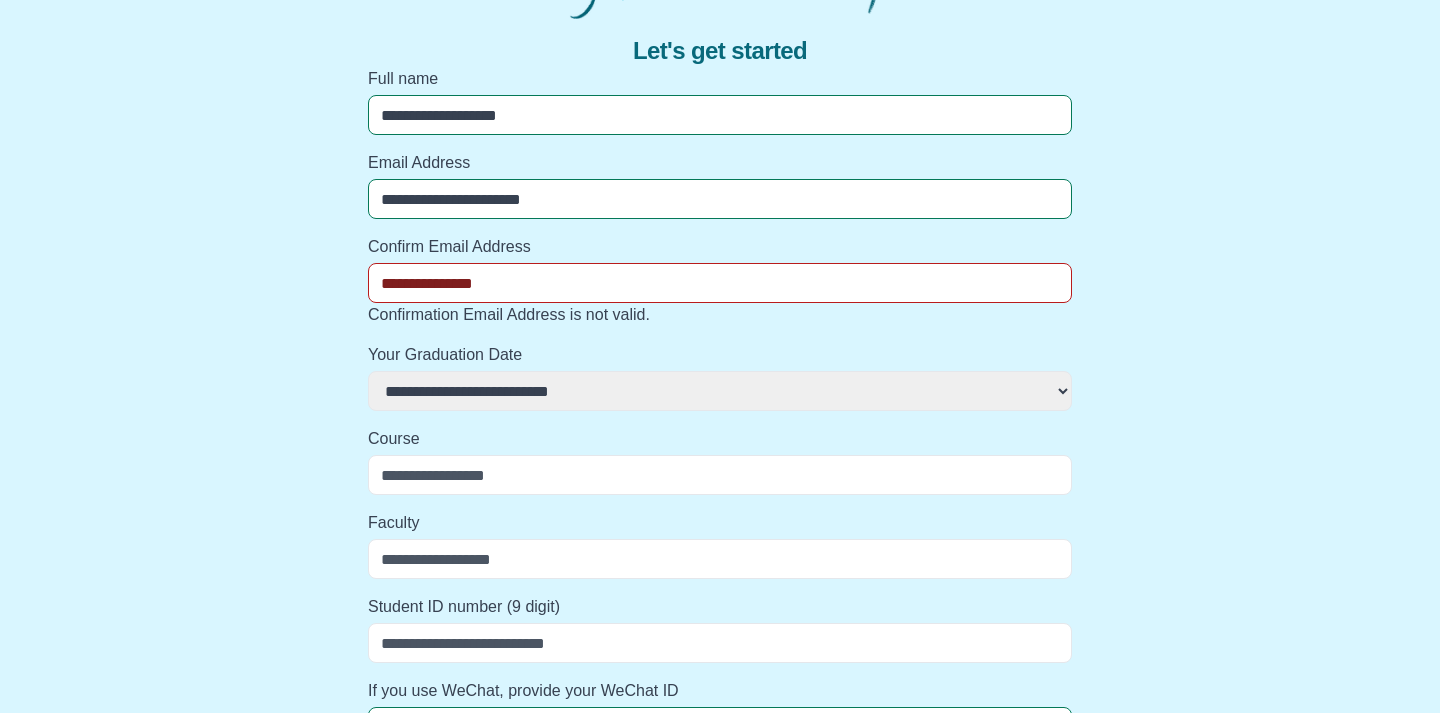 select 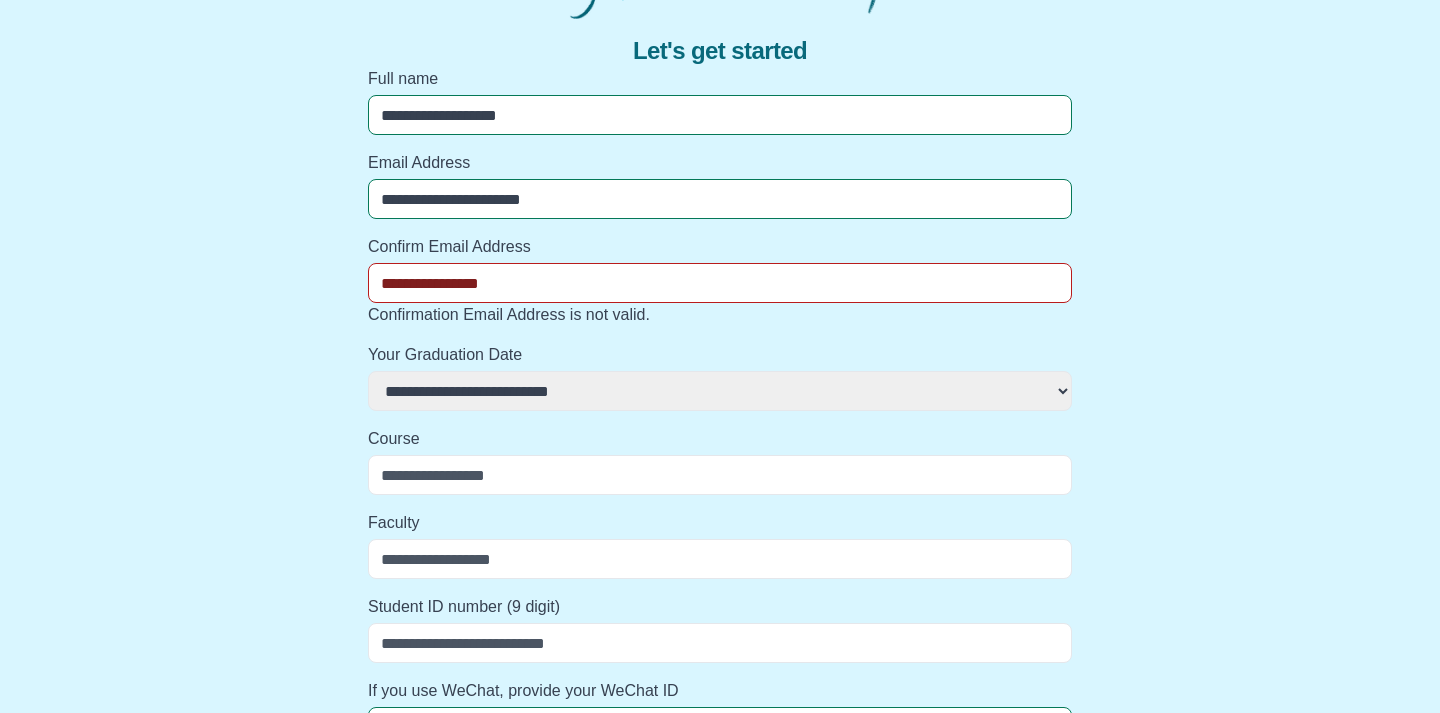 select 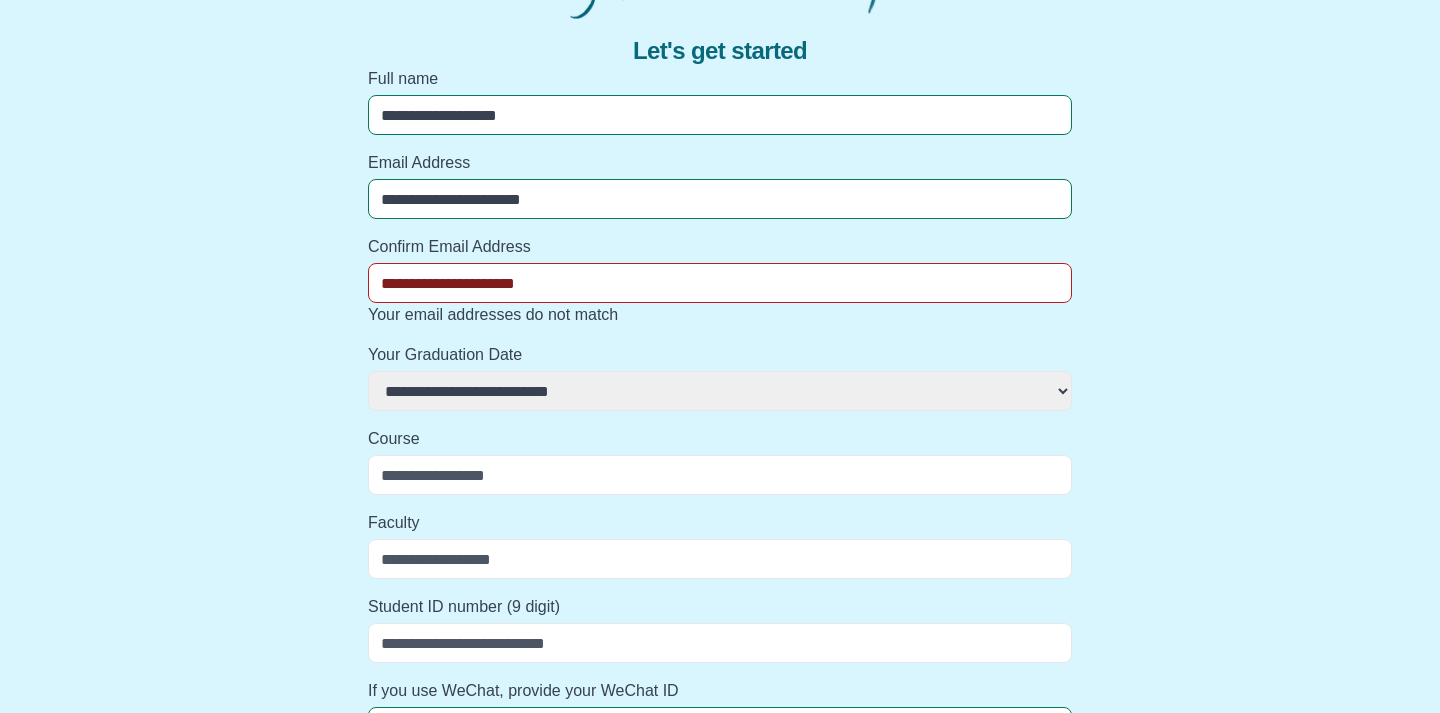 click on "**********" at bounding box center (720, 283) 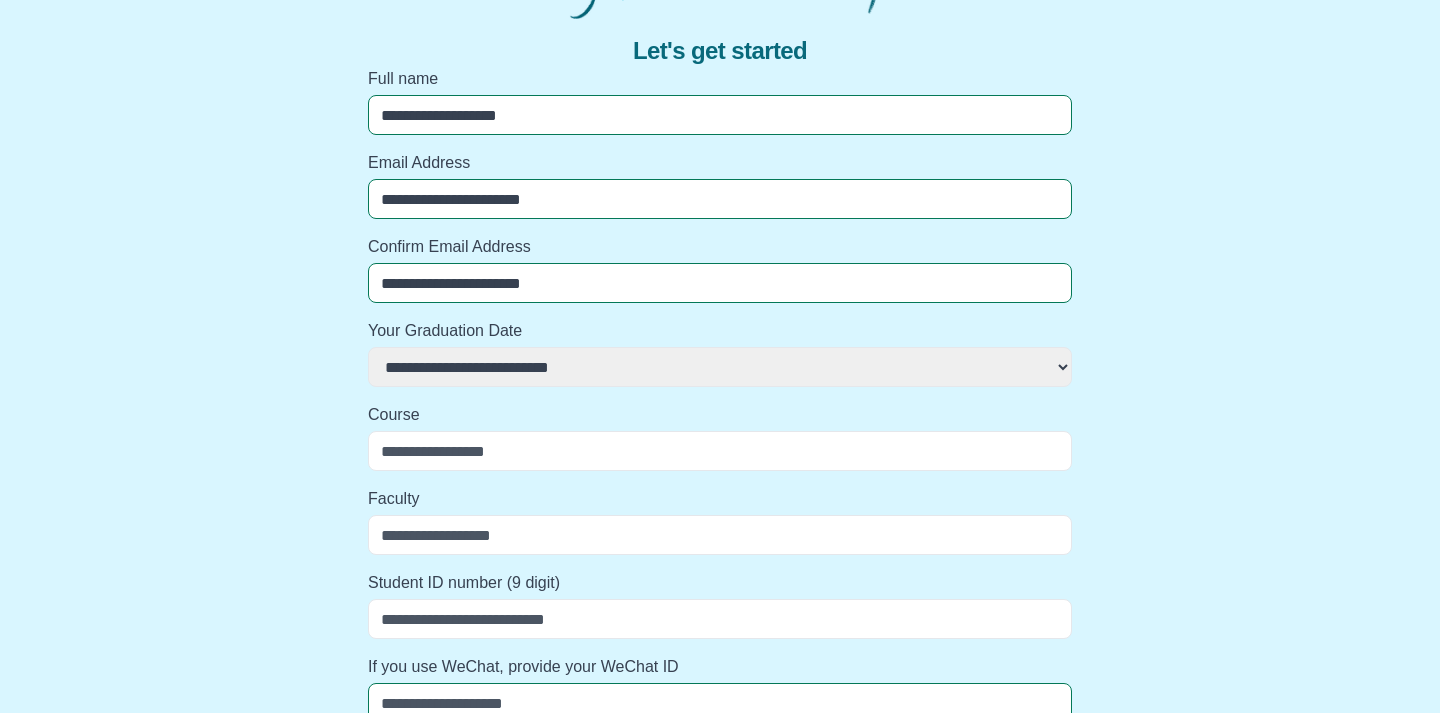click on "**********" at bounding box center (720, 367) 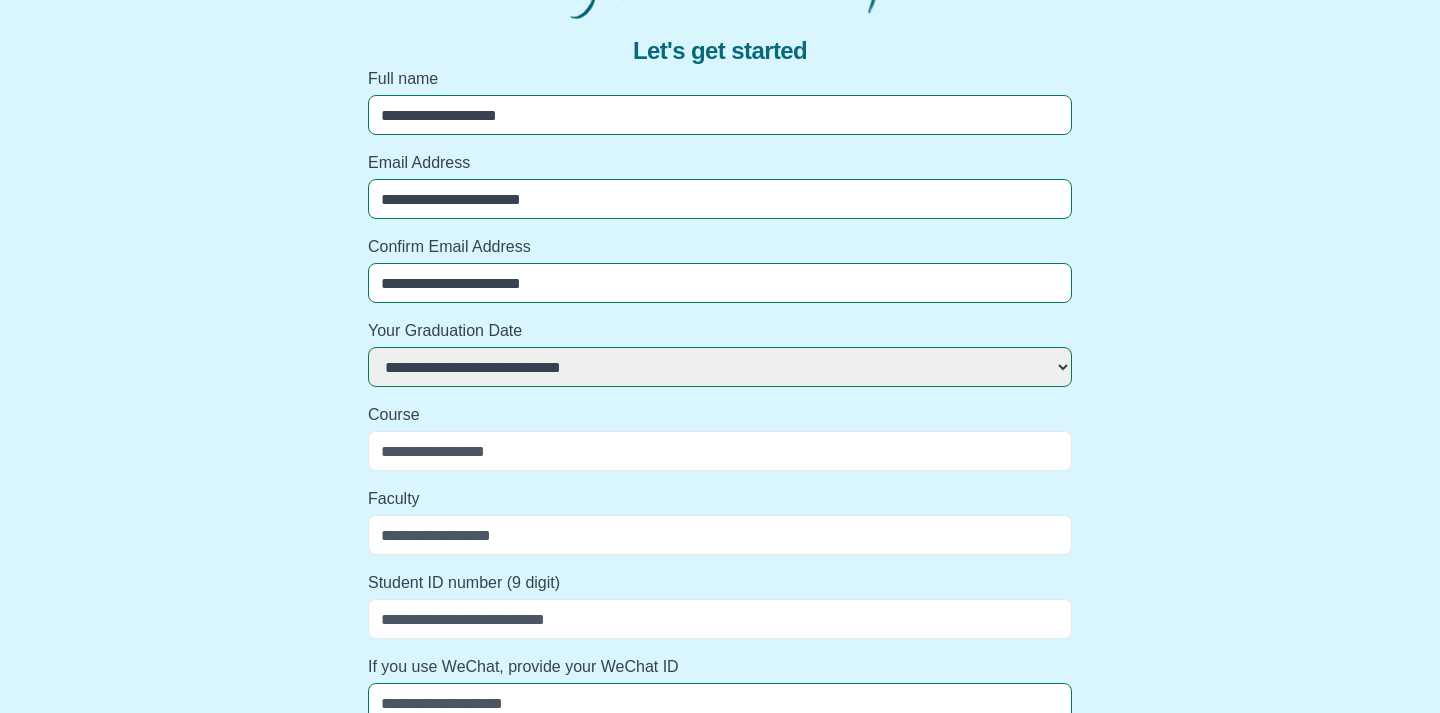 click on "Course" at bounding box center (720, 415) 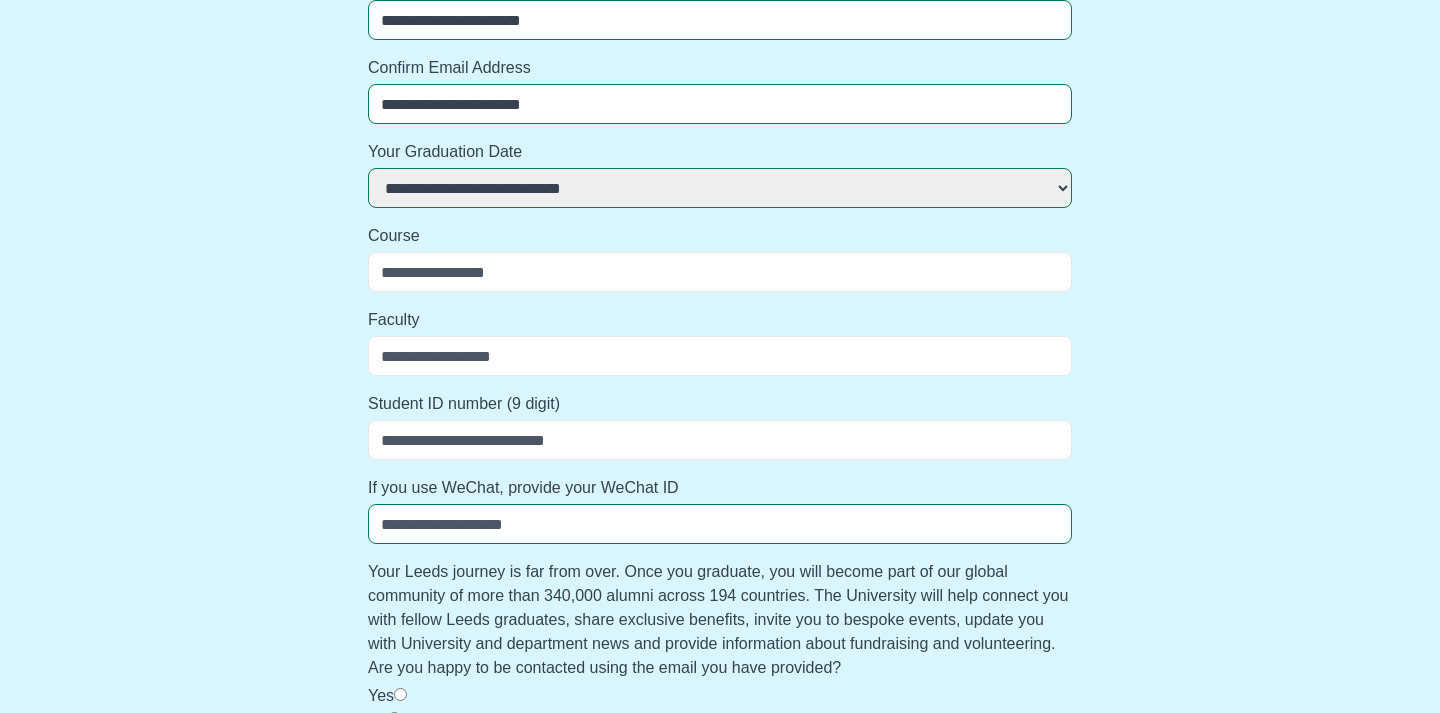 scroll, scrollTop: 352, scrollLeft: 0, axis: vertical 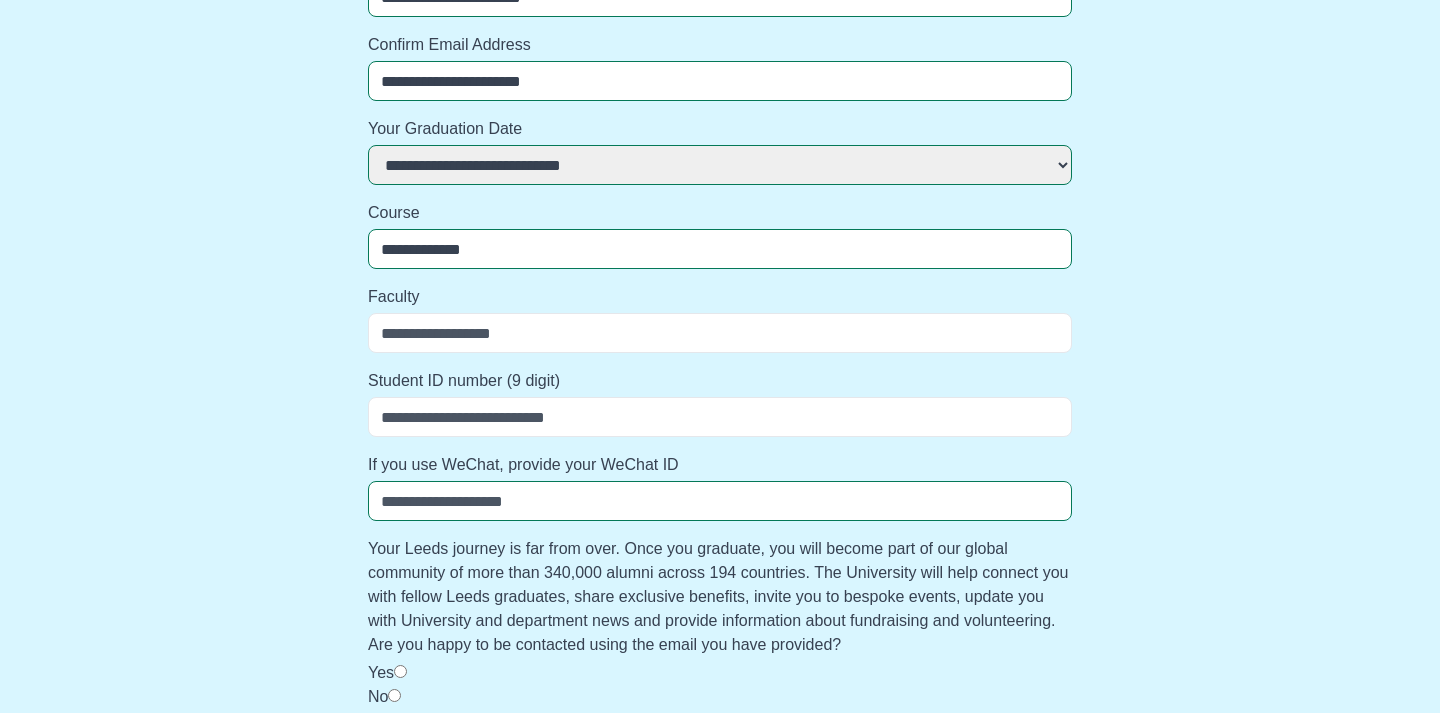 click on "Faculty" at bounding box center [720, 333] 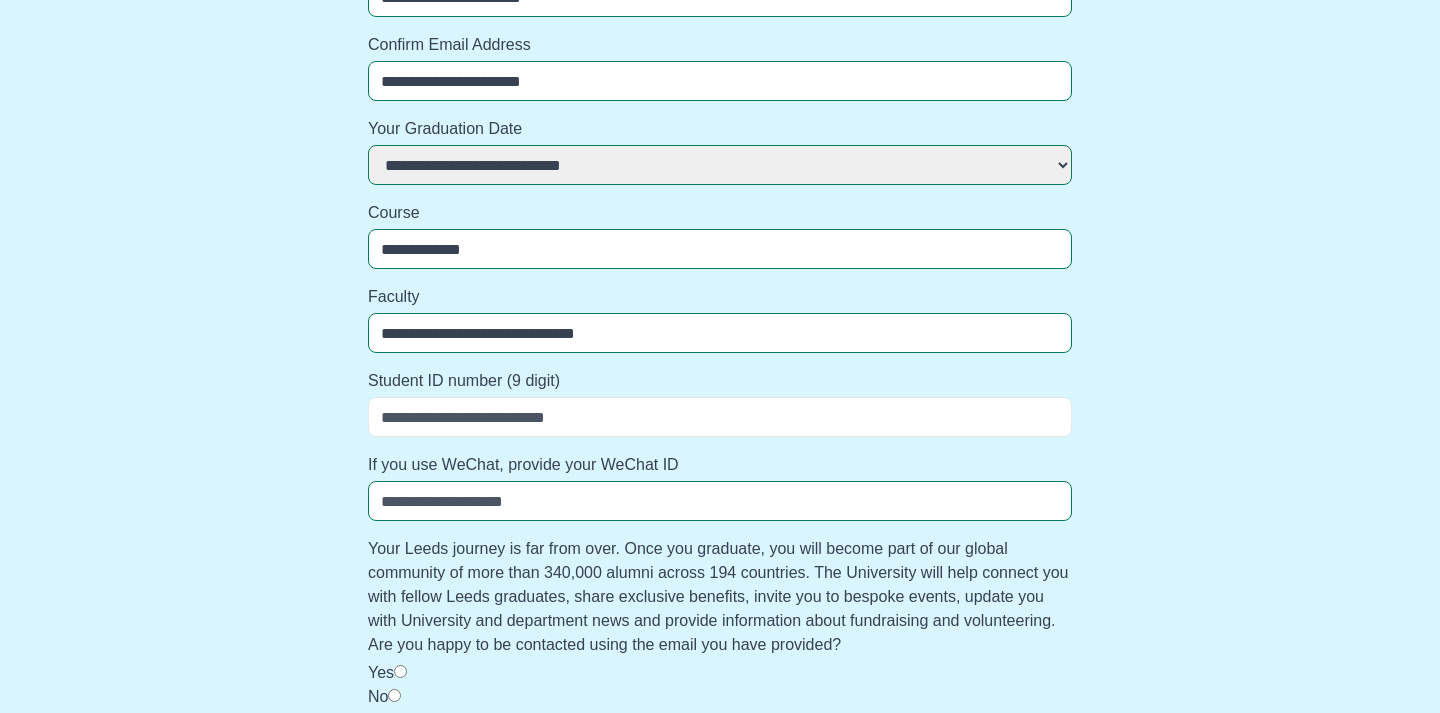 click on "Student ID number (9 digit)" at bounding box center [720, 417] 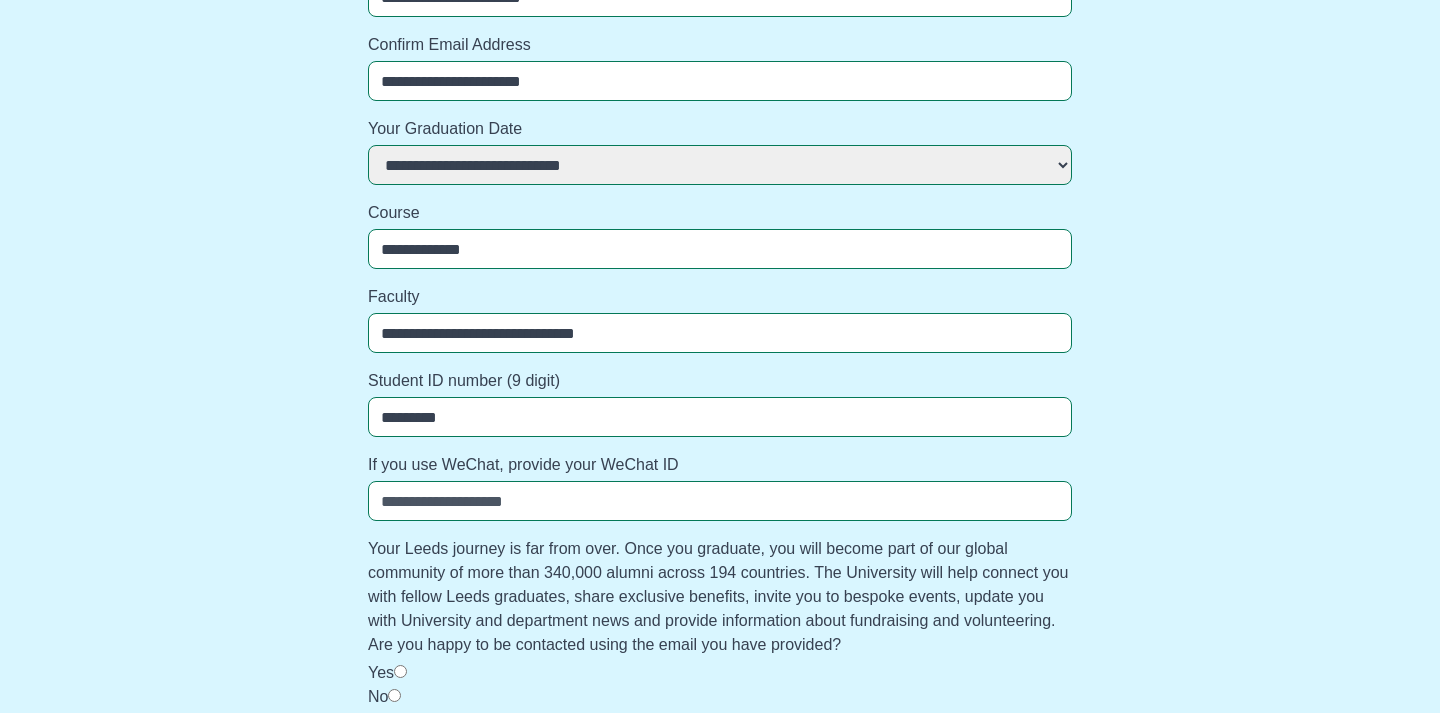 click on "**********" at bounding box center [720, 588] 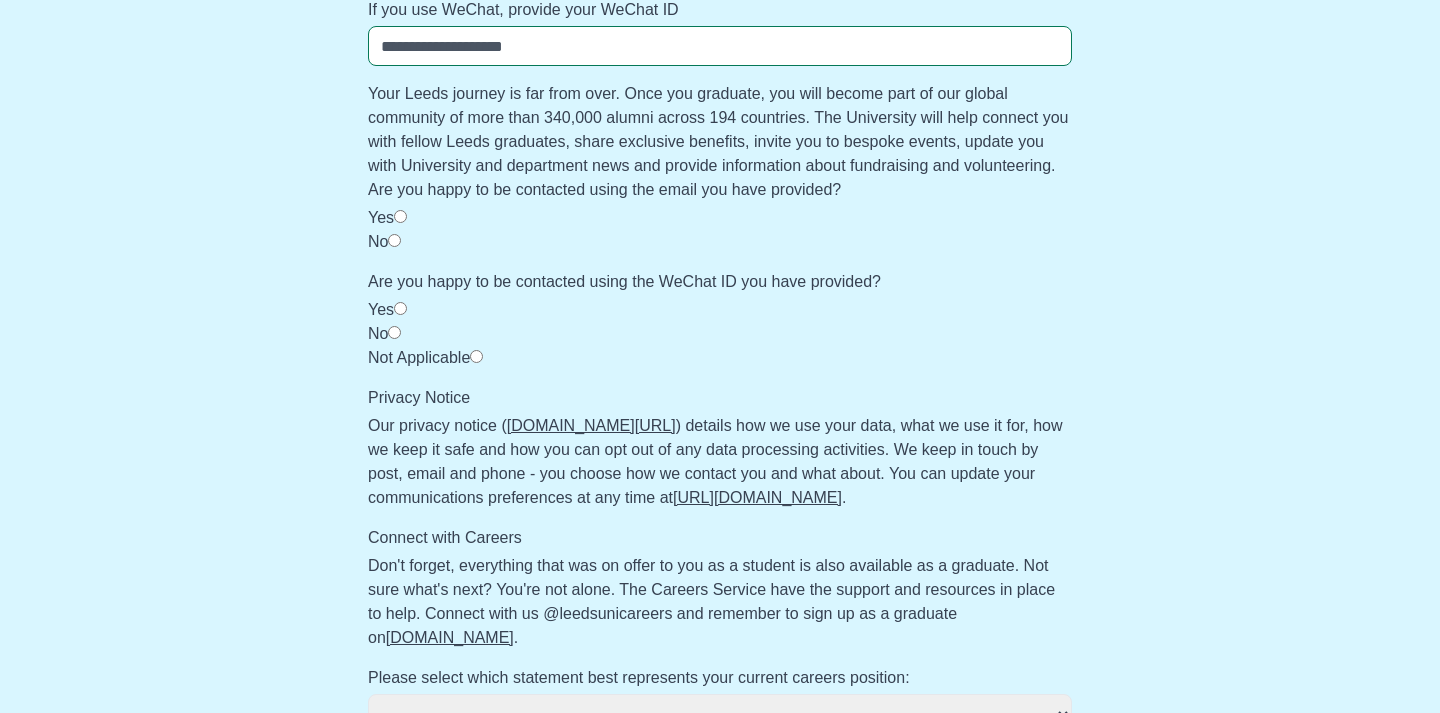 scroll, scrollTop: 811, scrollLeft: 0, axis: vertical 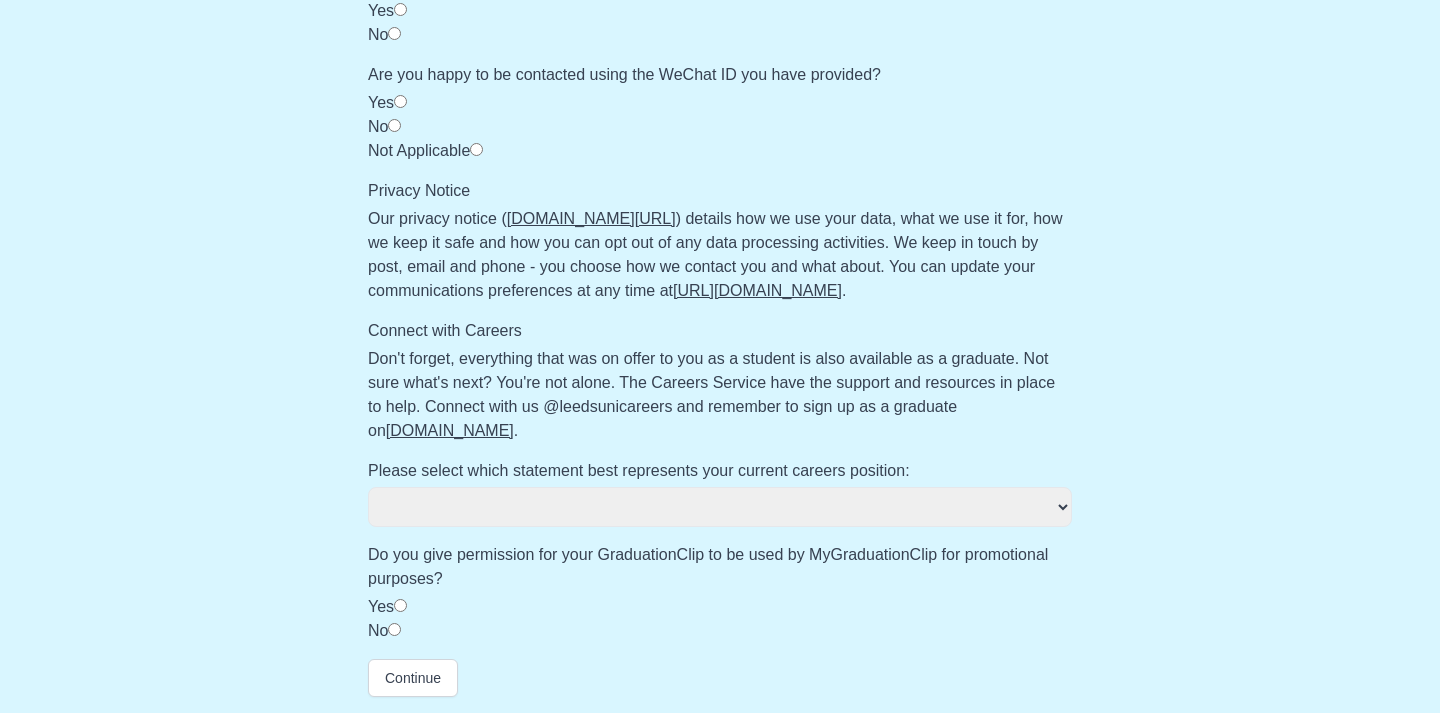 click on "**********" at bounding box center (720, 507) 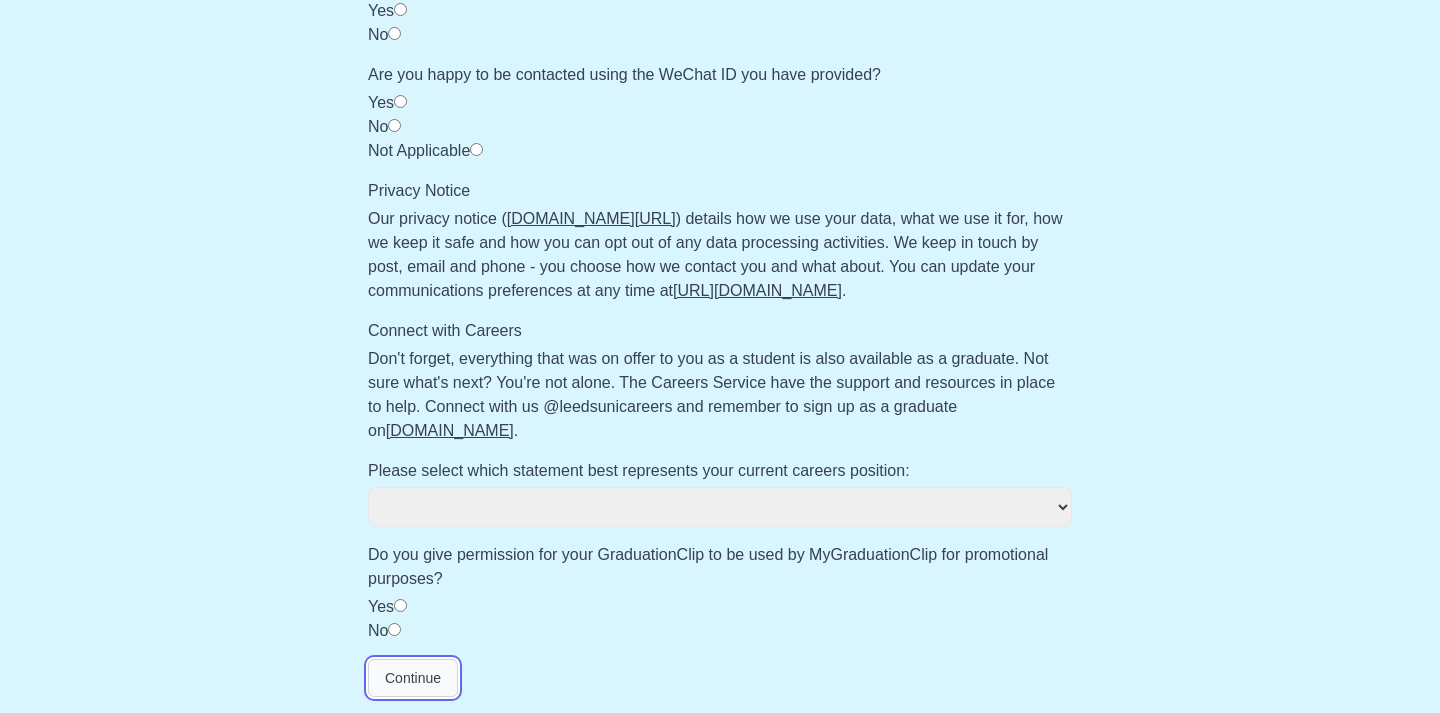 click on "Continue" at bounding box center [413, 678] 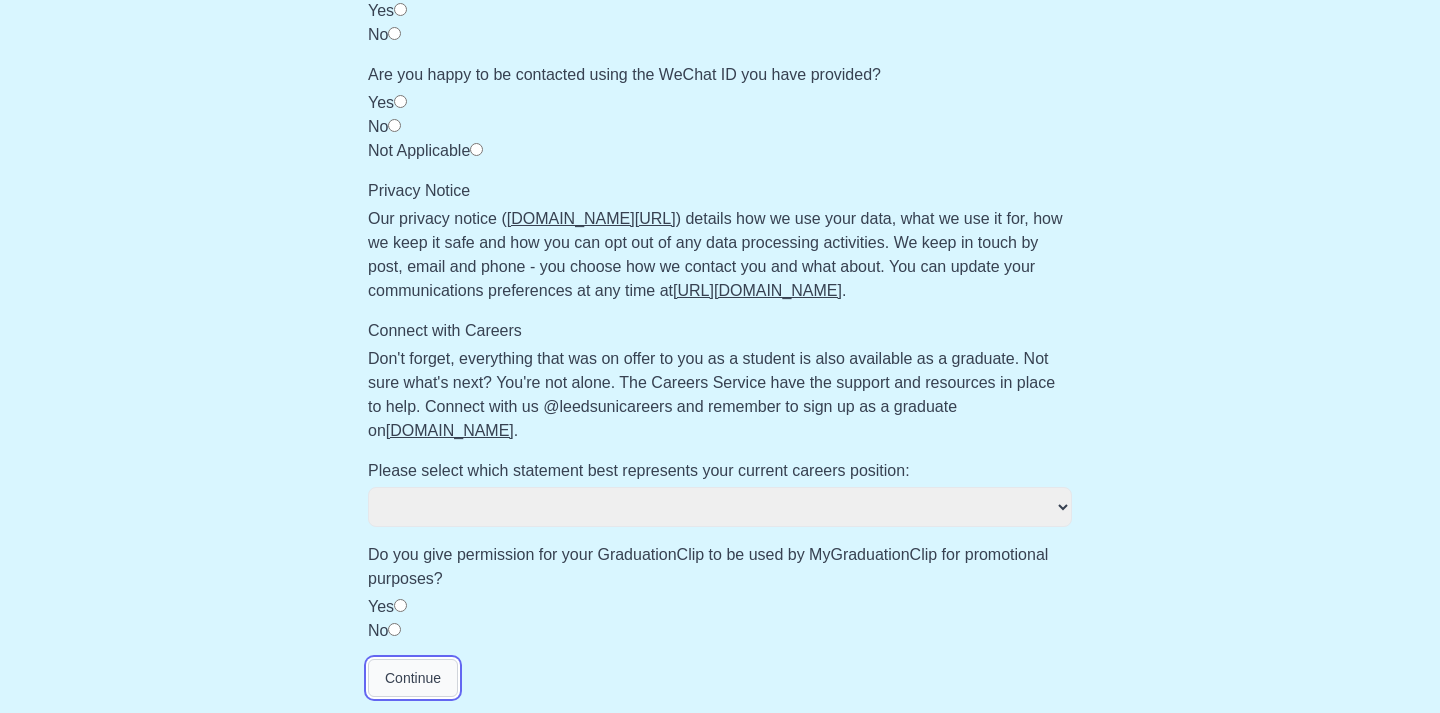 click on "Continue" at bounding box center (413, 678) 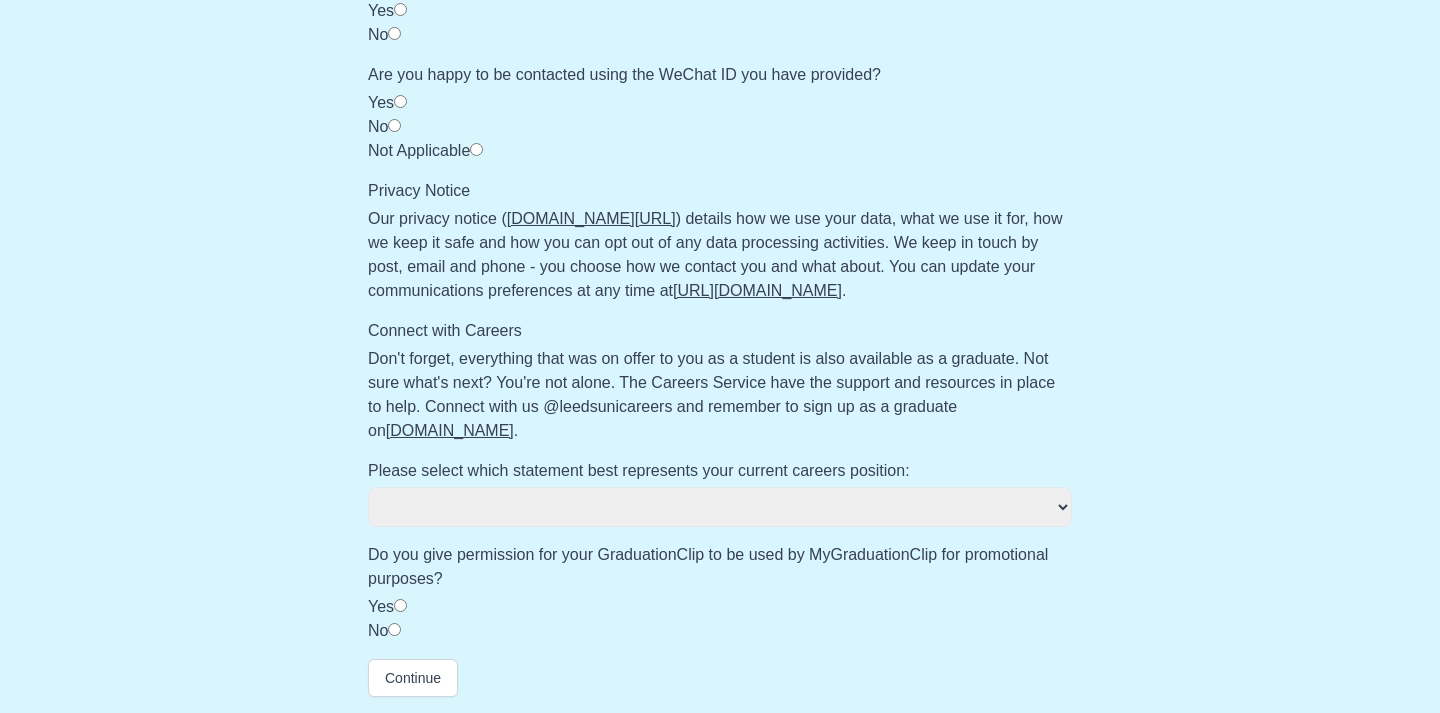 click on "**********" at bounding box center (720, 507) 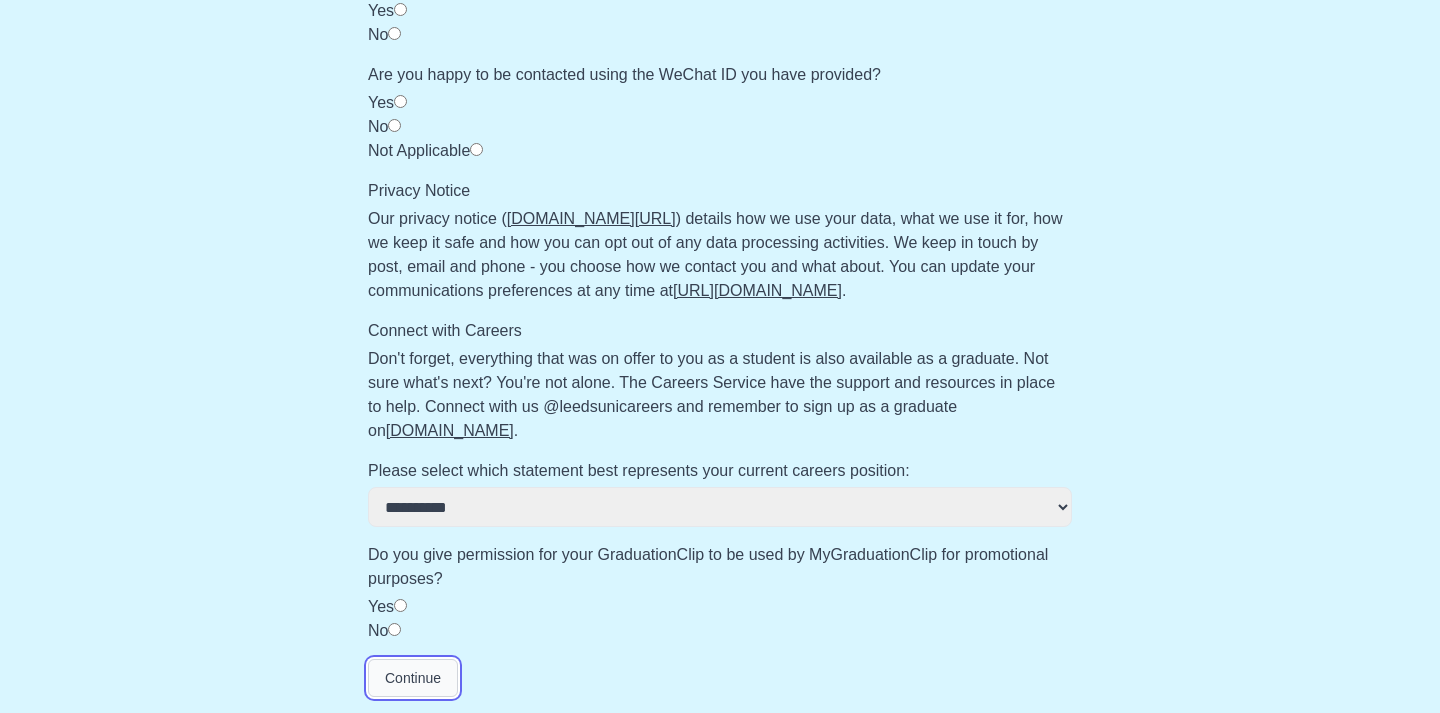 click on "Continue" at bounding box center [413, 678] 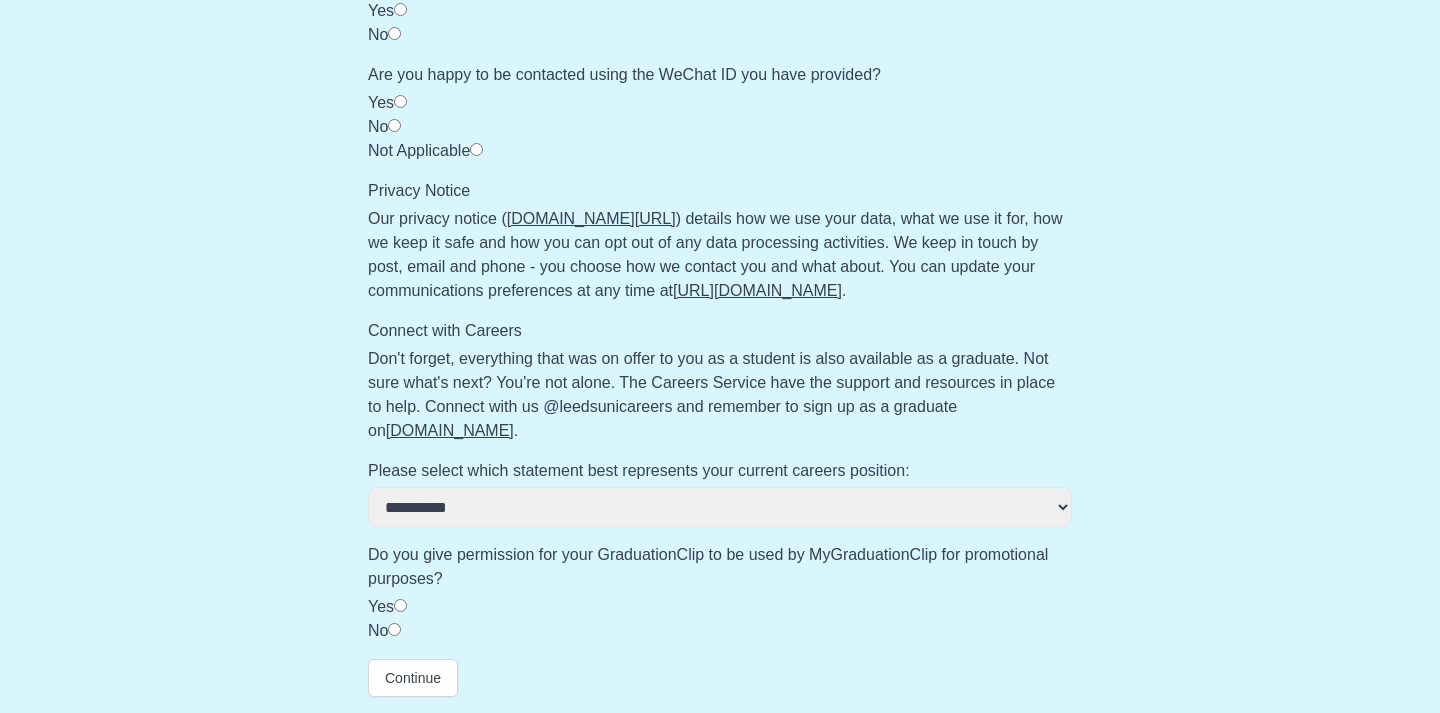 click on "Yes" at bounding box center (720, 607) 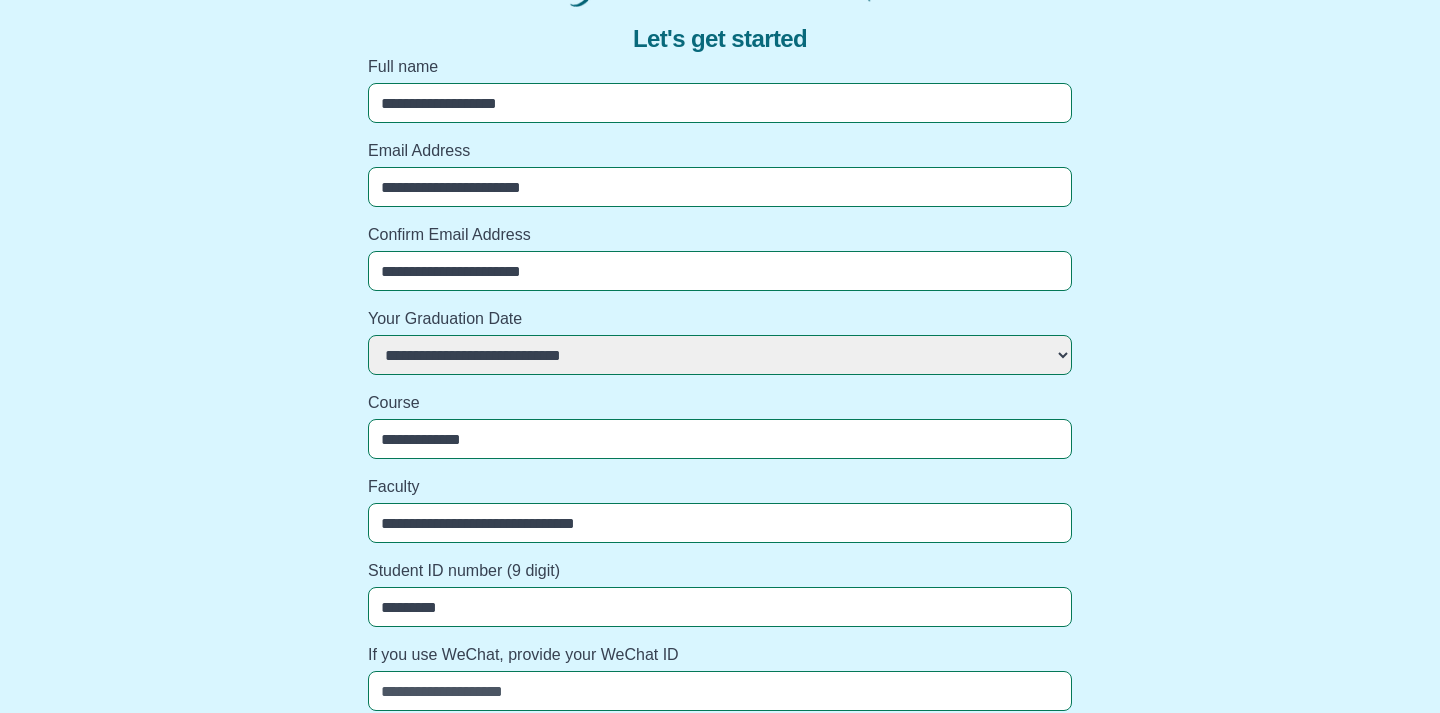 scroll, scrollTop: 0, scrollLeft: 0, axis: both 